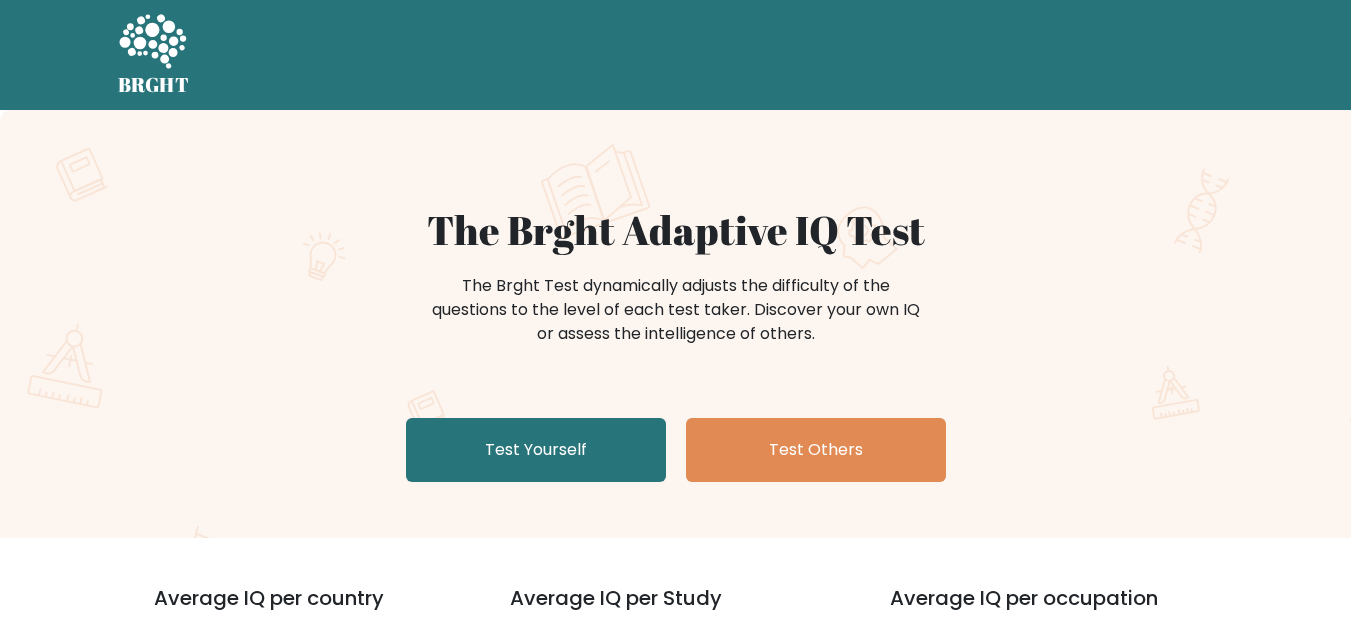 scroll, scrollTop: 0, scrollLeft: 0, axis: both 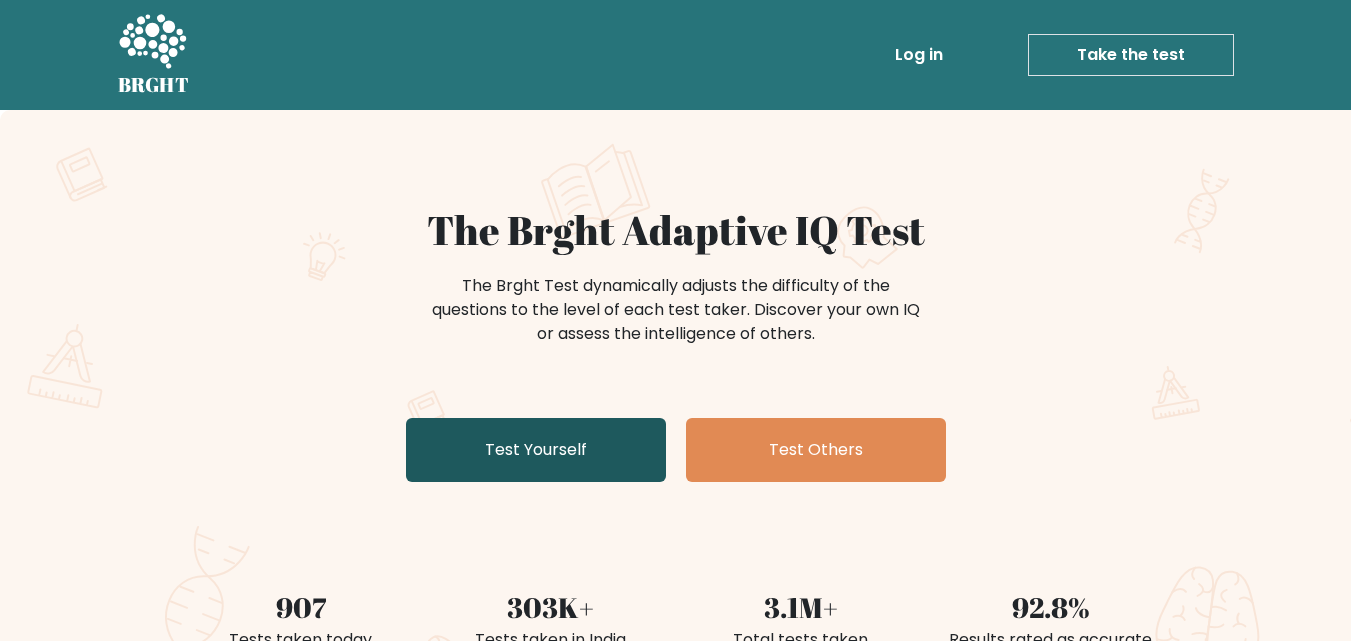 click on "Test Yourself" at bounding box center [536, 450] 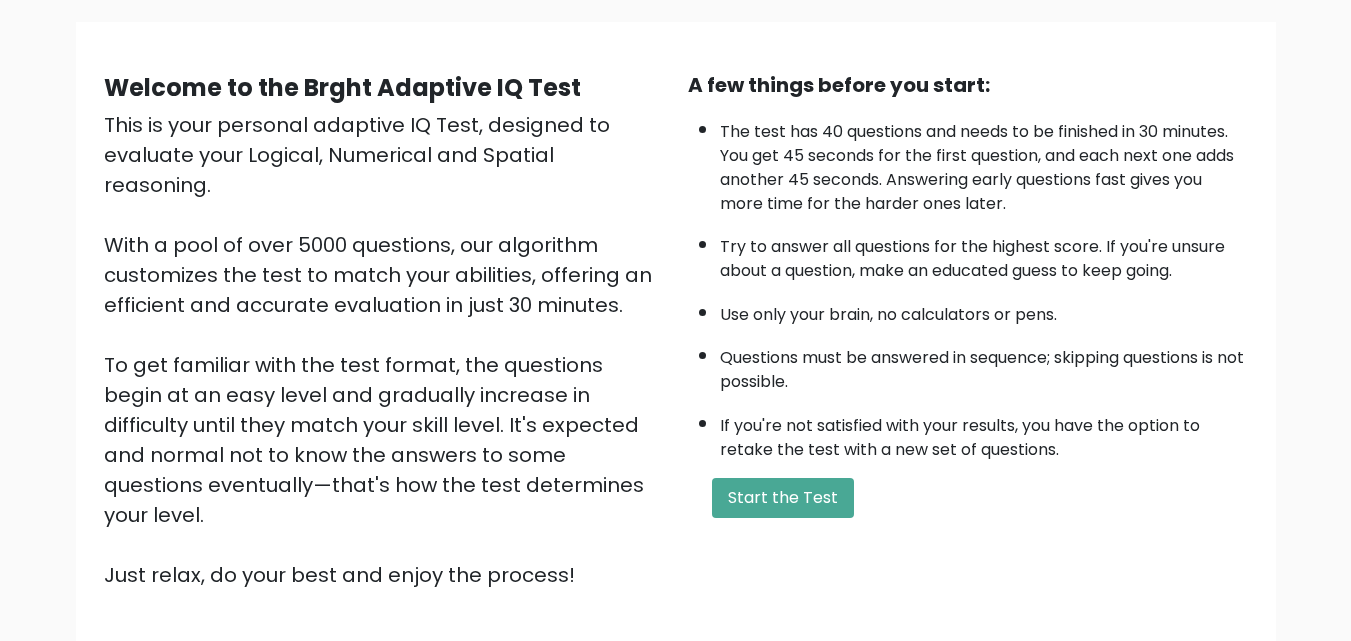 scroll, scrollTop: 200, scrollLeft: 0, axis: vertical 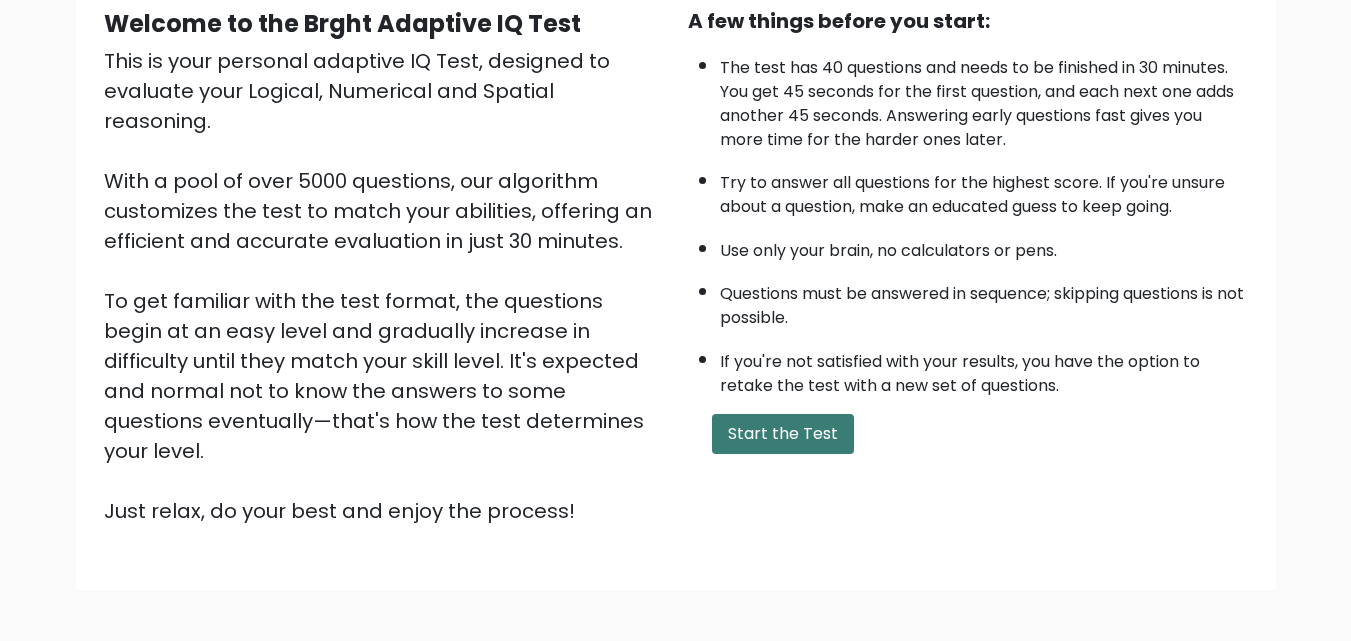 click on "Start the Test" at bounding box center [783, 434] 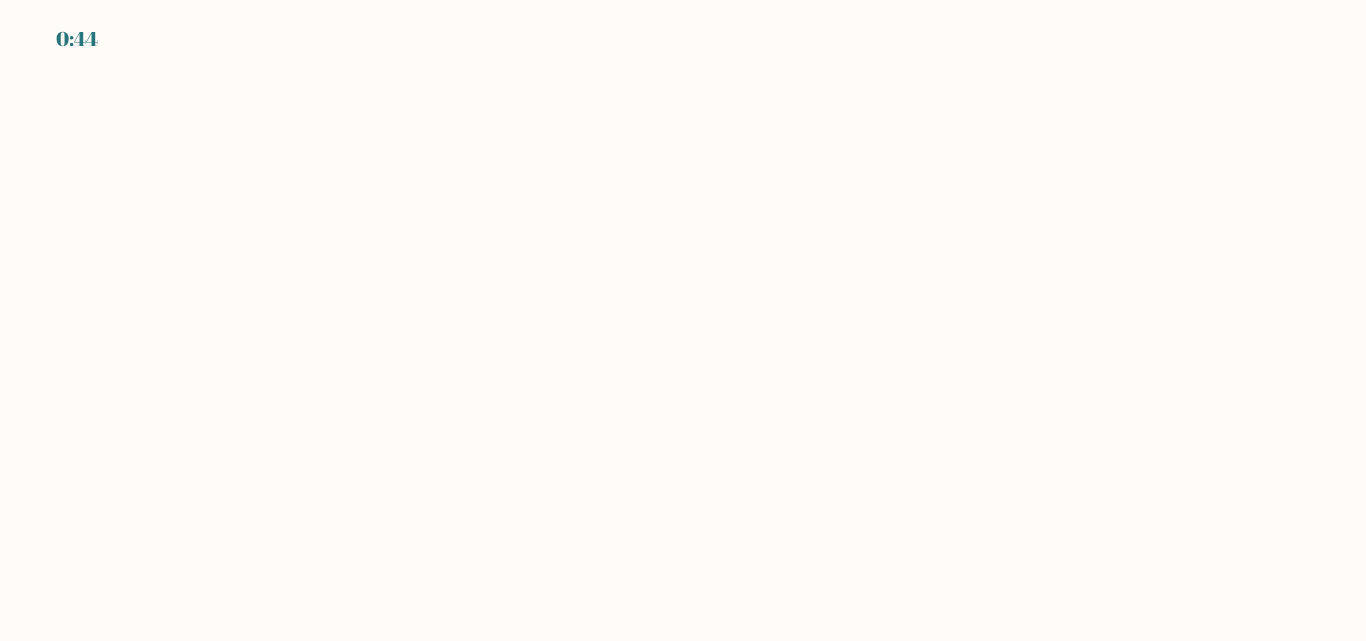 scroll, scrollTop: 0, scrollLeft: 0, axis: both 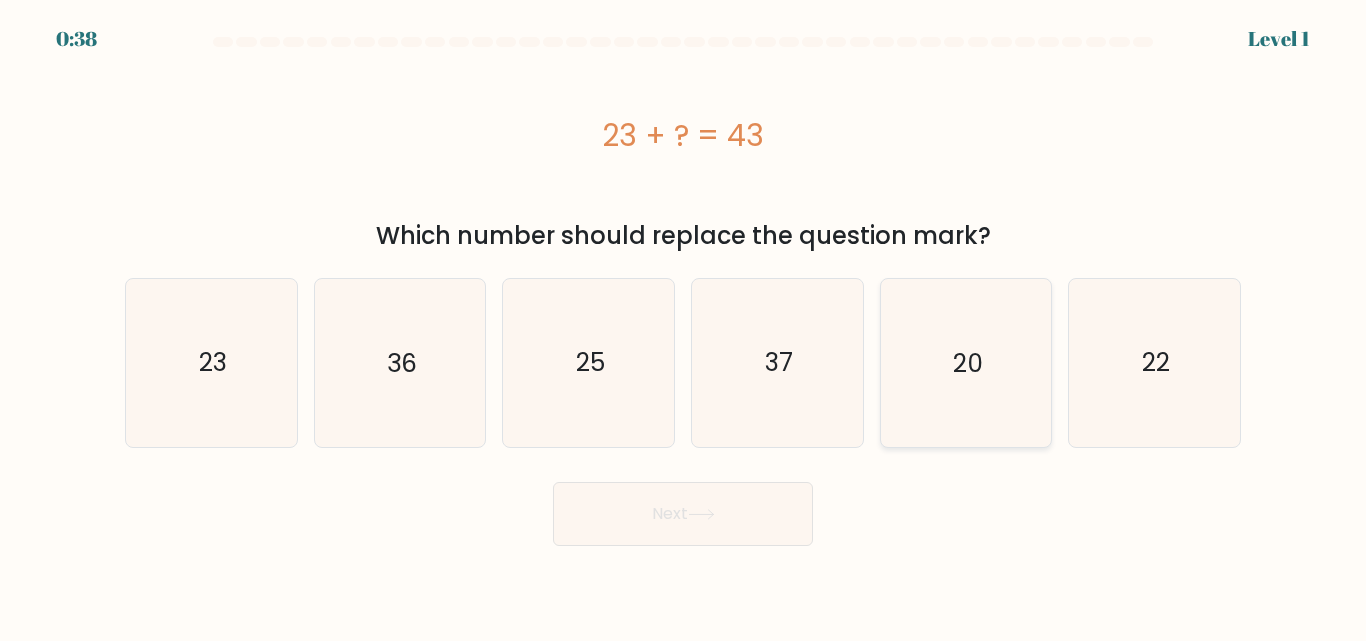 click on "20" 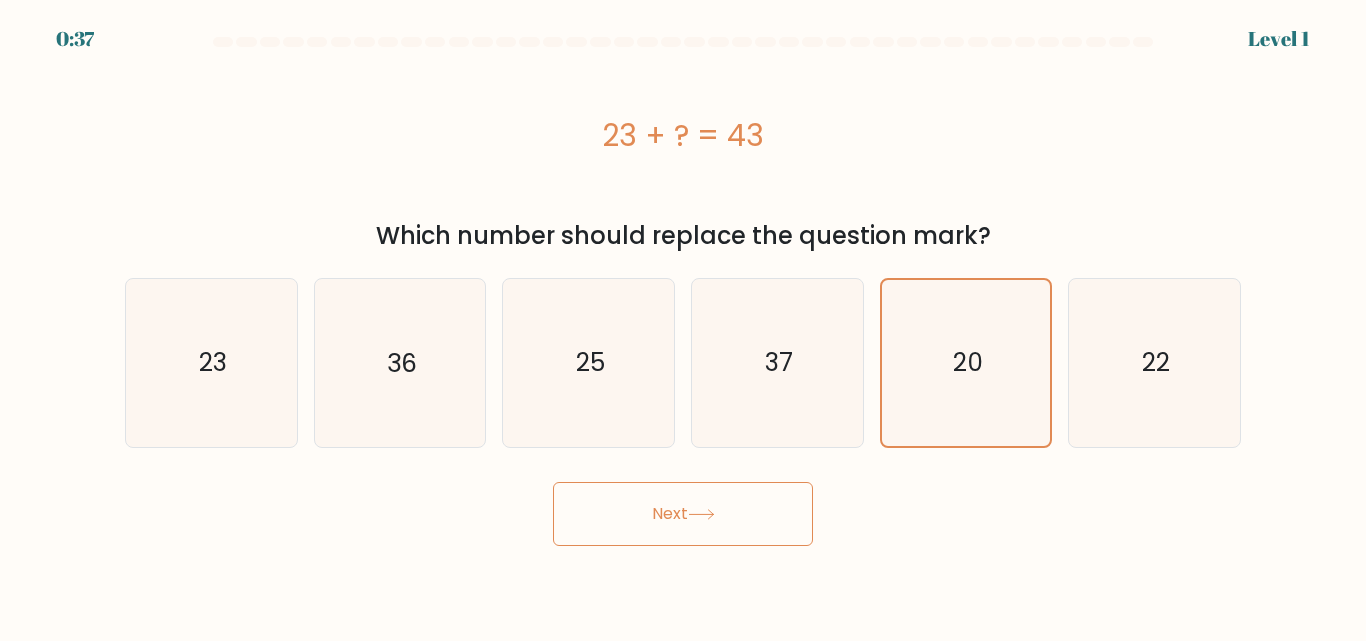 click on "Next" at bounding box center (683, 514) 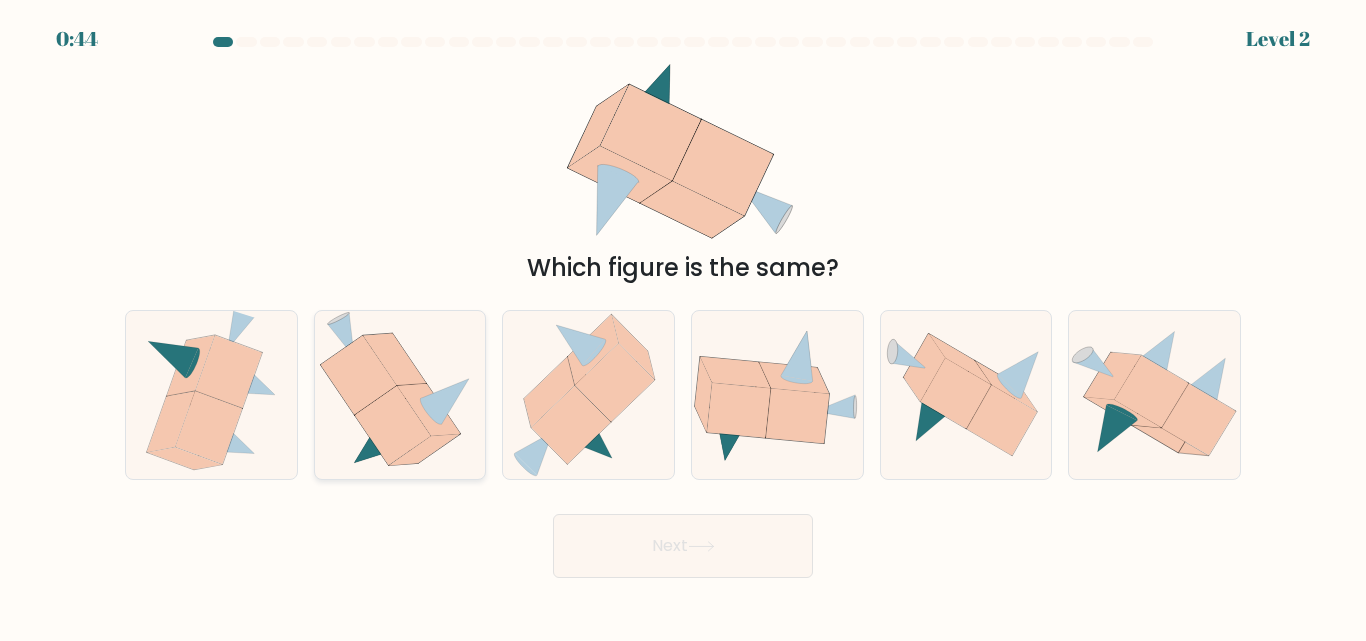 click 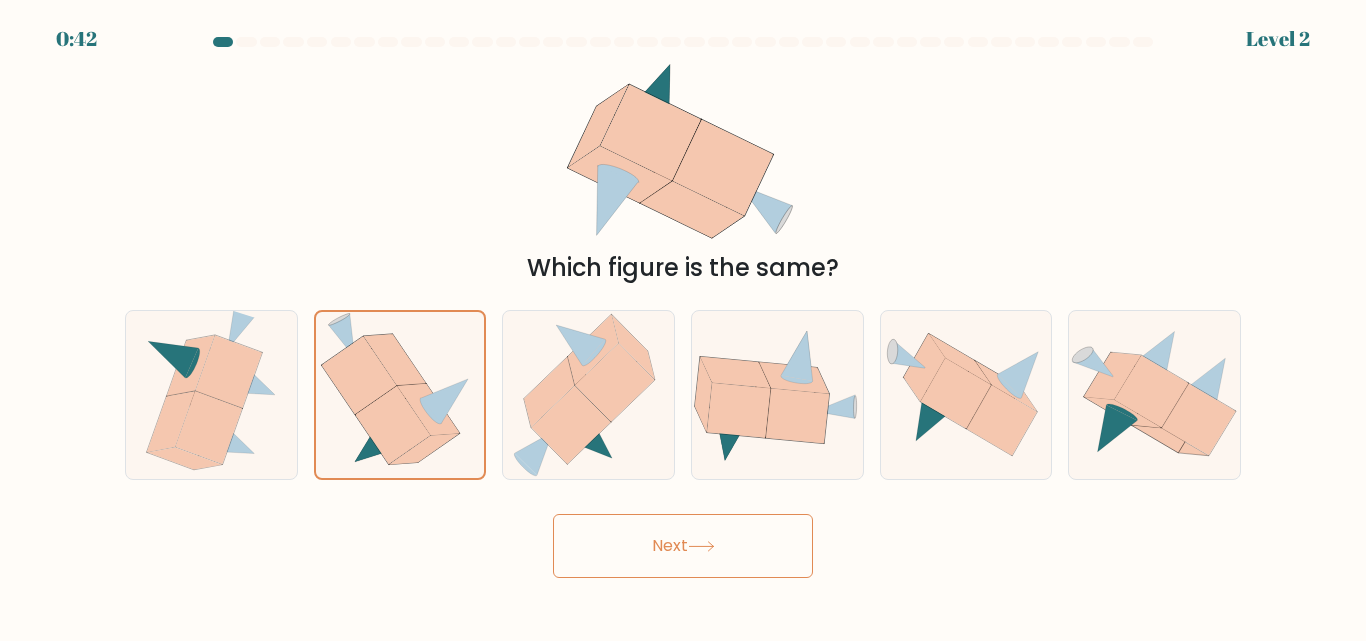 click on "Next" at bounding box center [683, 546] 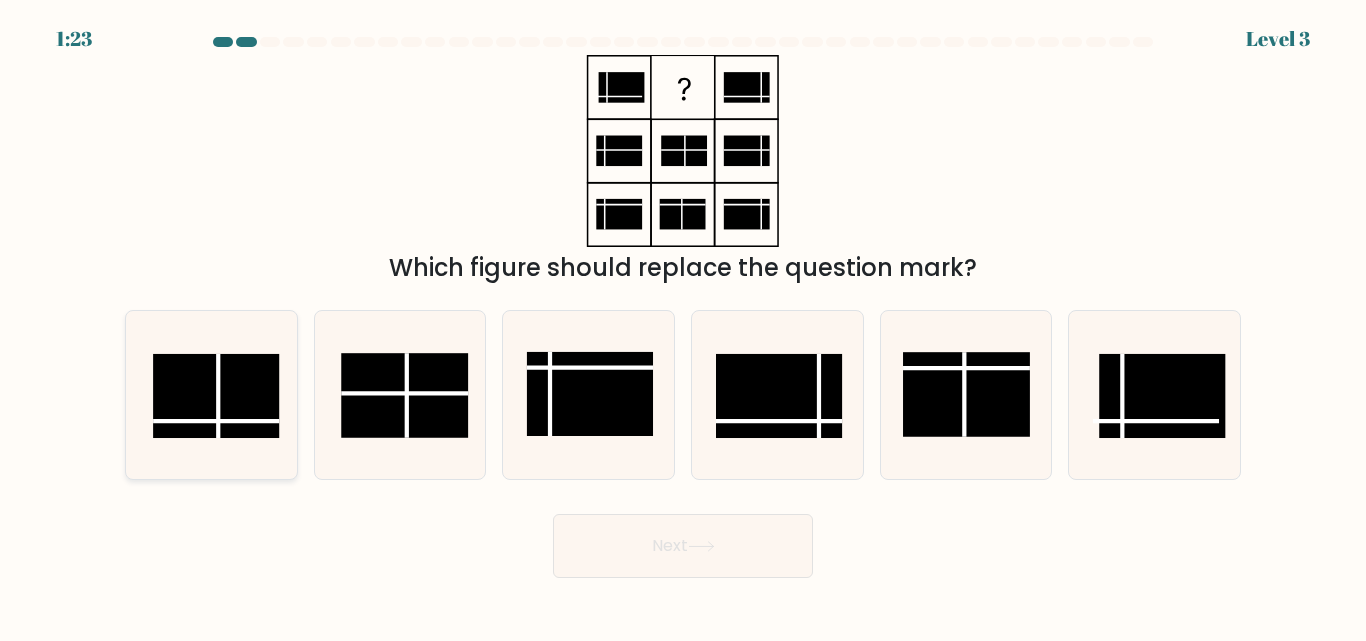 click 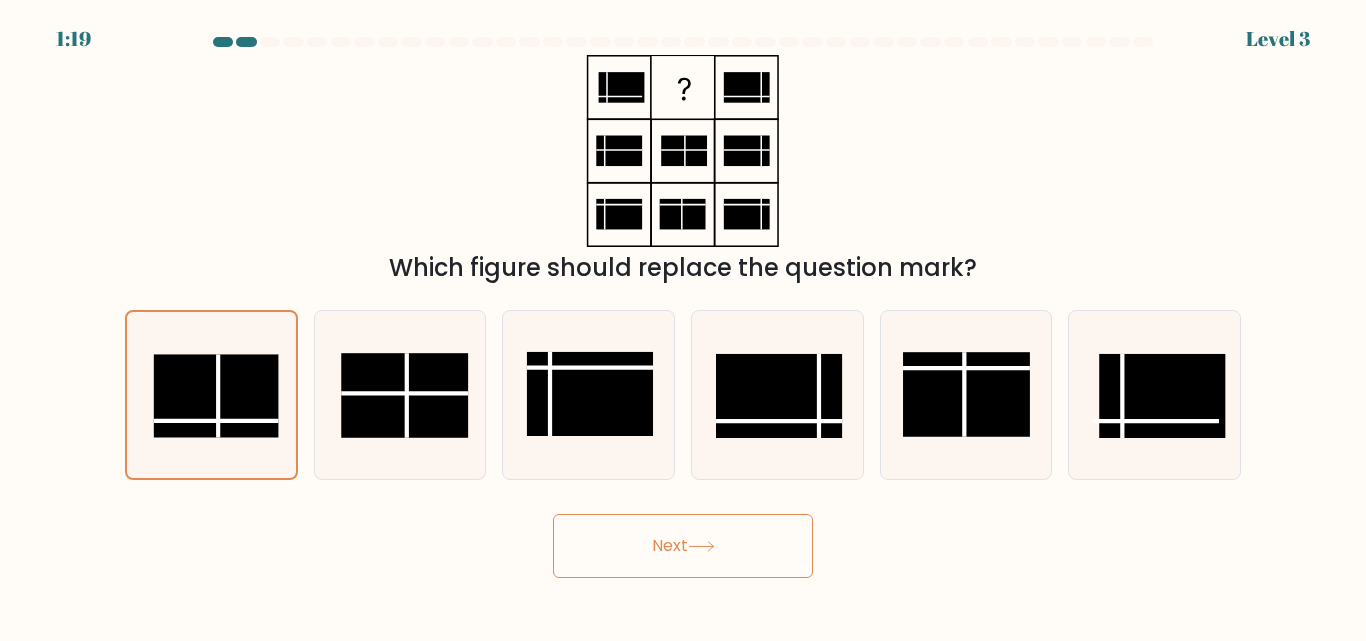 click on "Next" at bounding box center [683, 546] 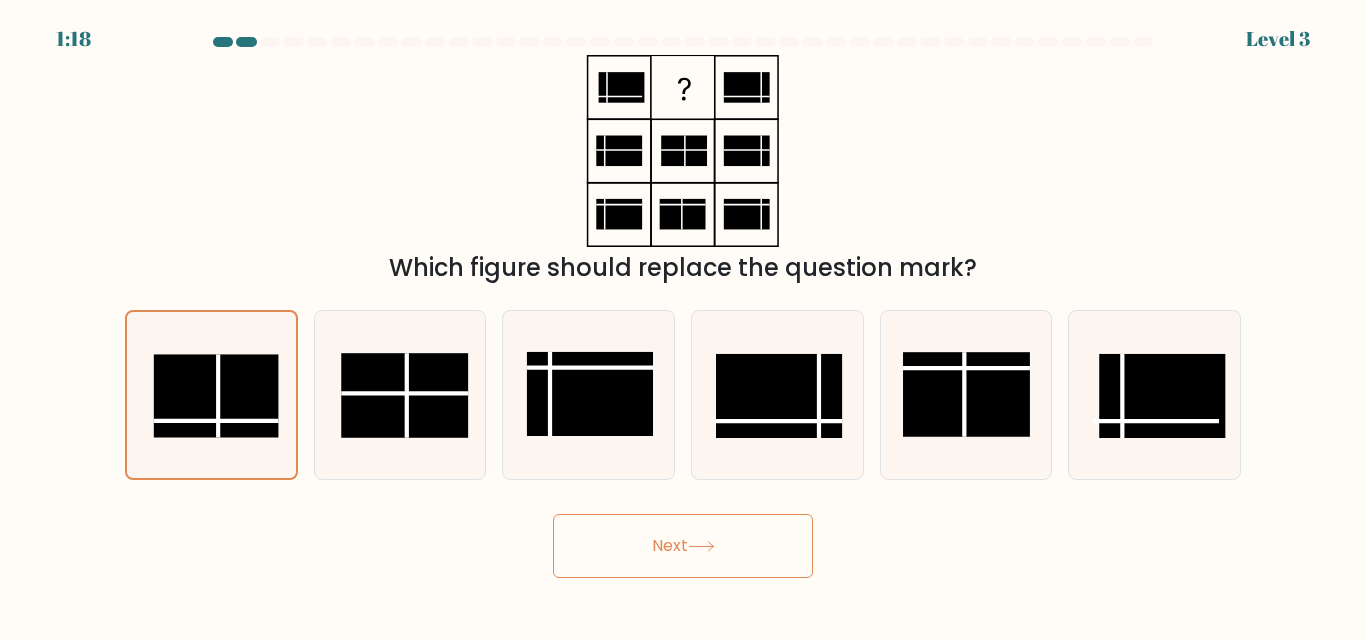 click on "Next" at bounding box center (683, 546) 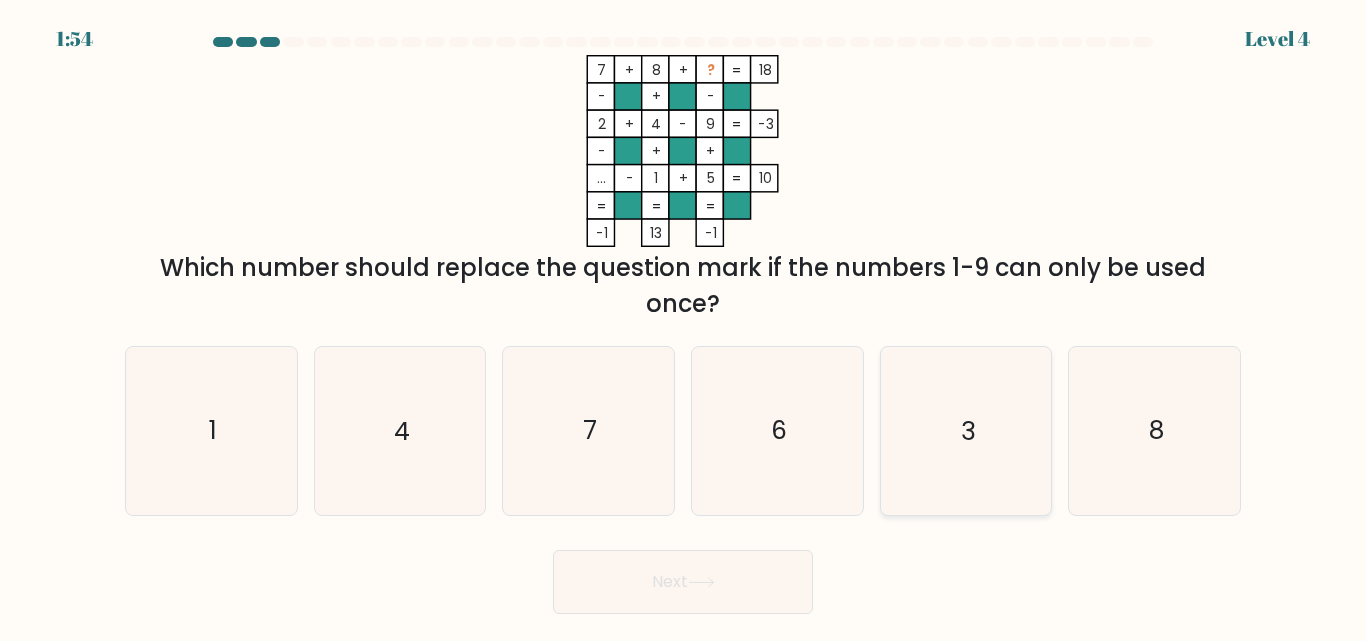 click on "3" 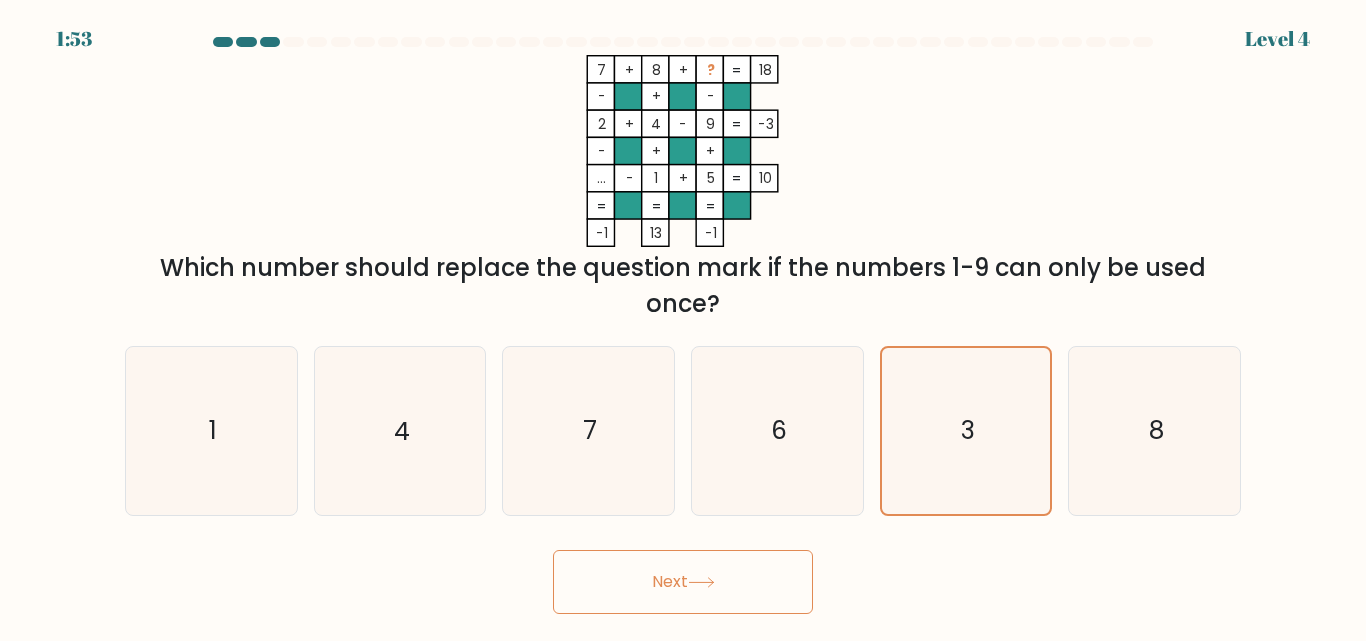 click on "Next" at bounding box center [683, 582] 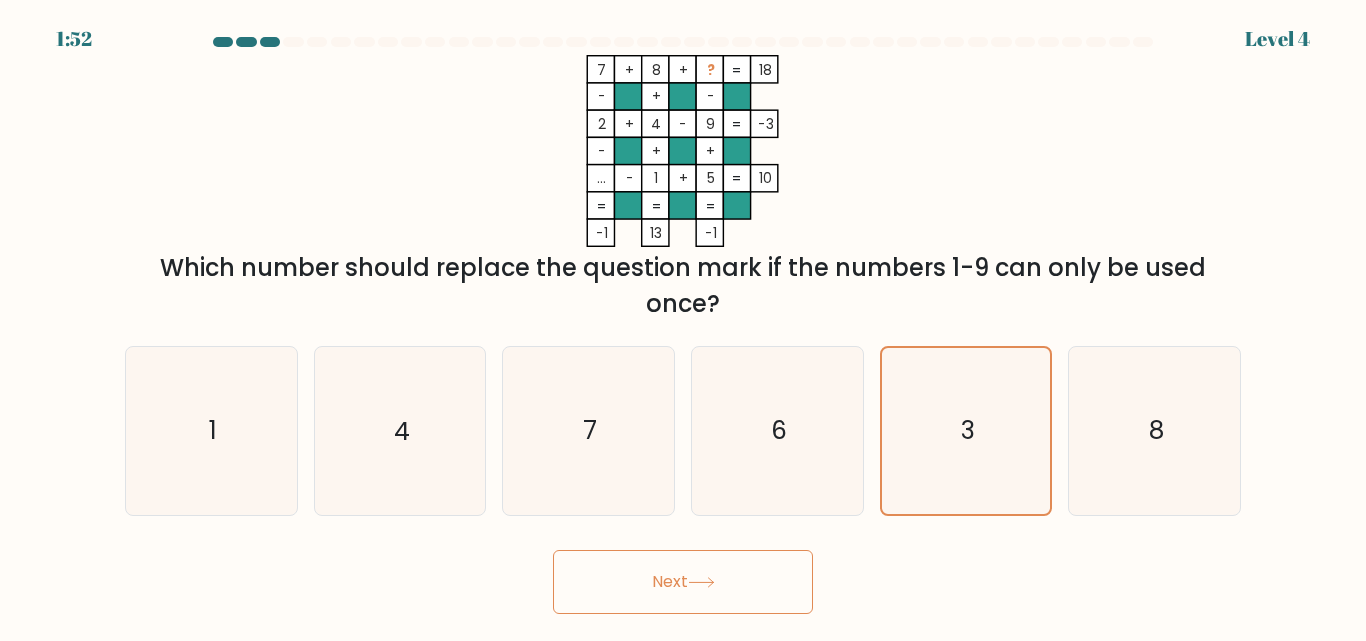 click on "Next" at bounding box center (683, 582) 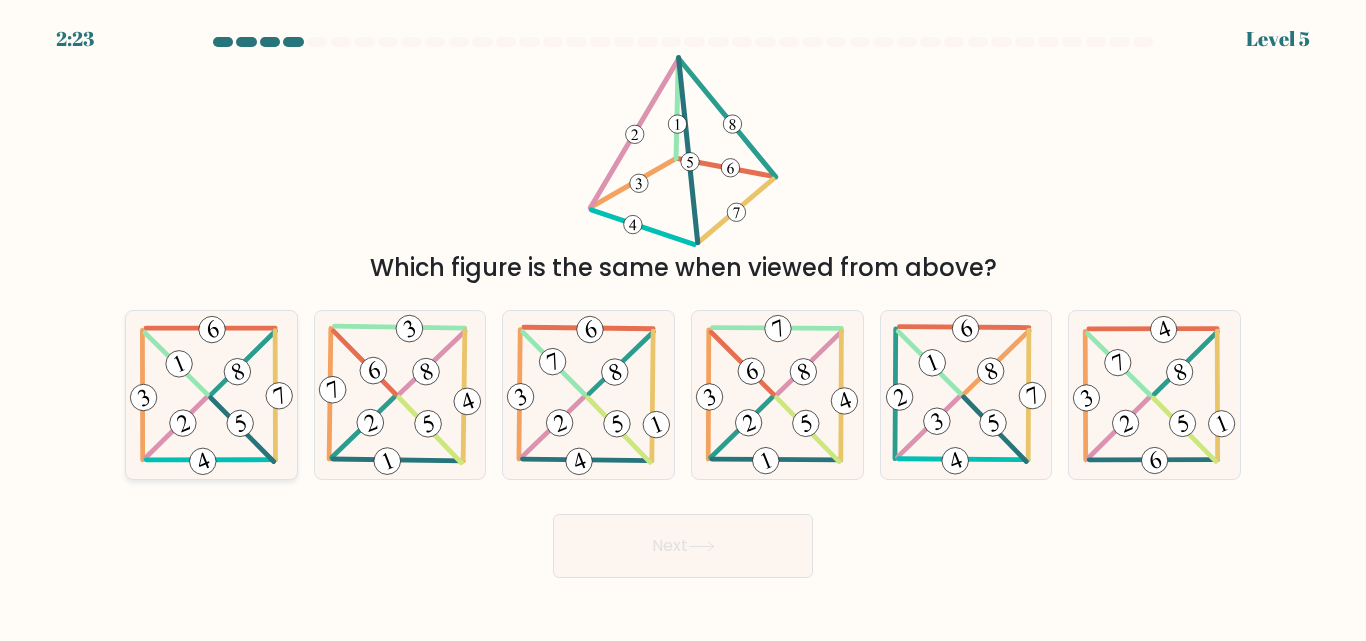 click 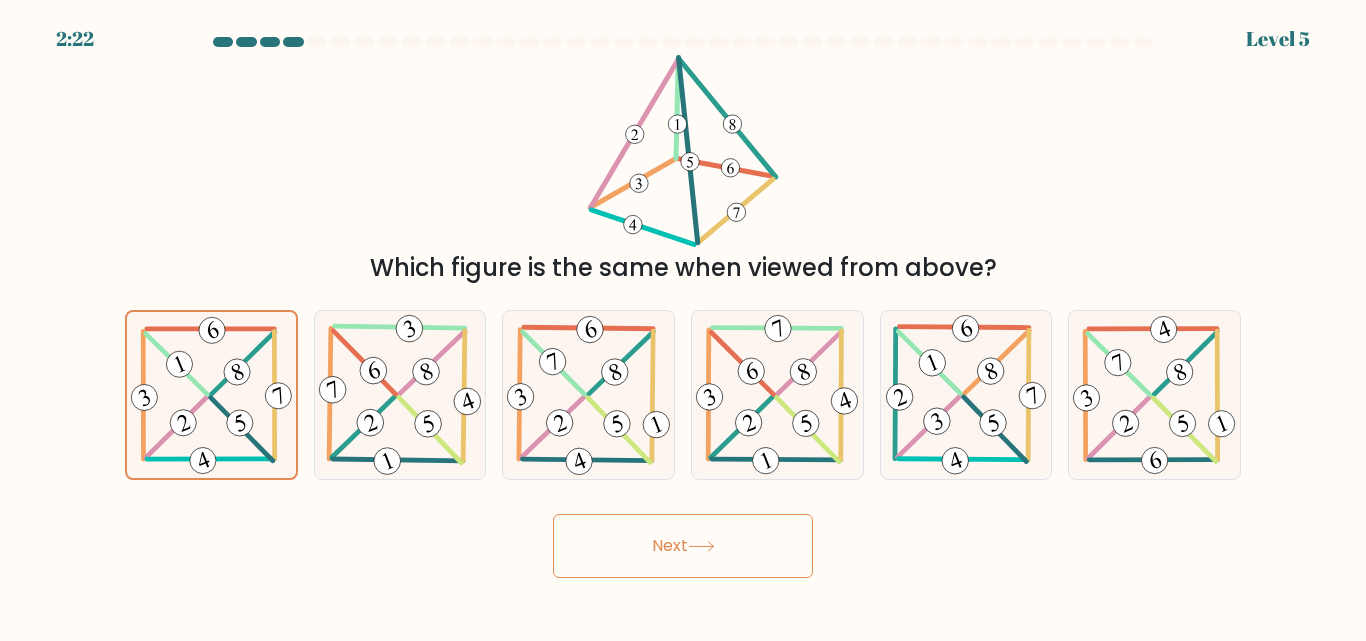 click on "Next" at bounding box center (683, 546) 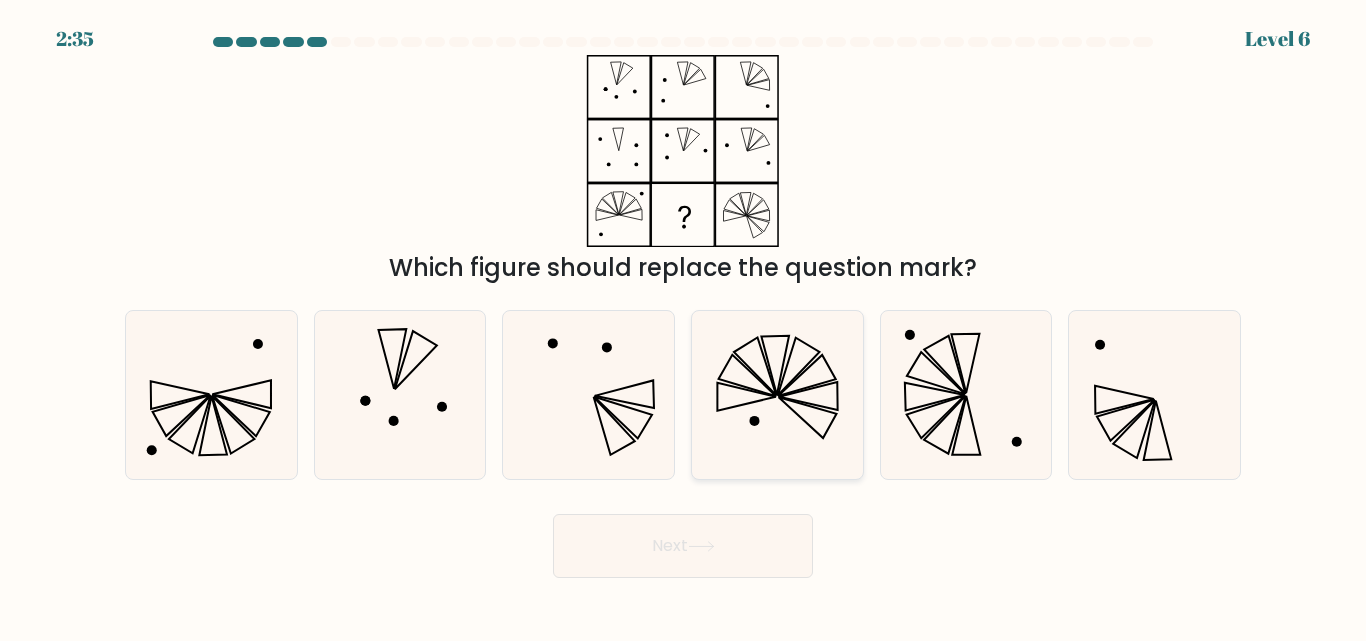 click 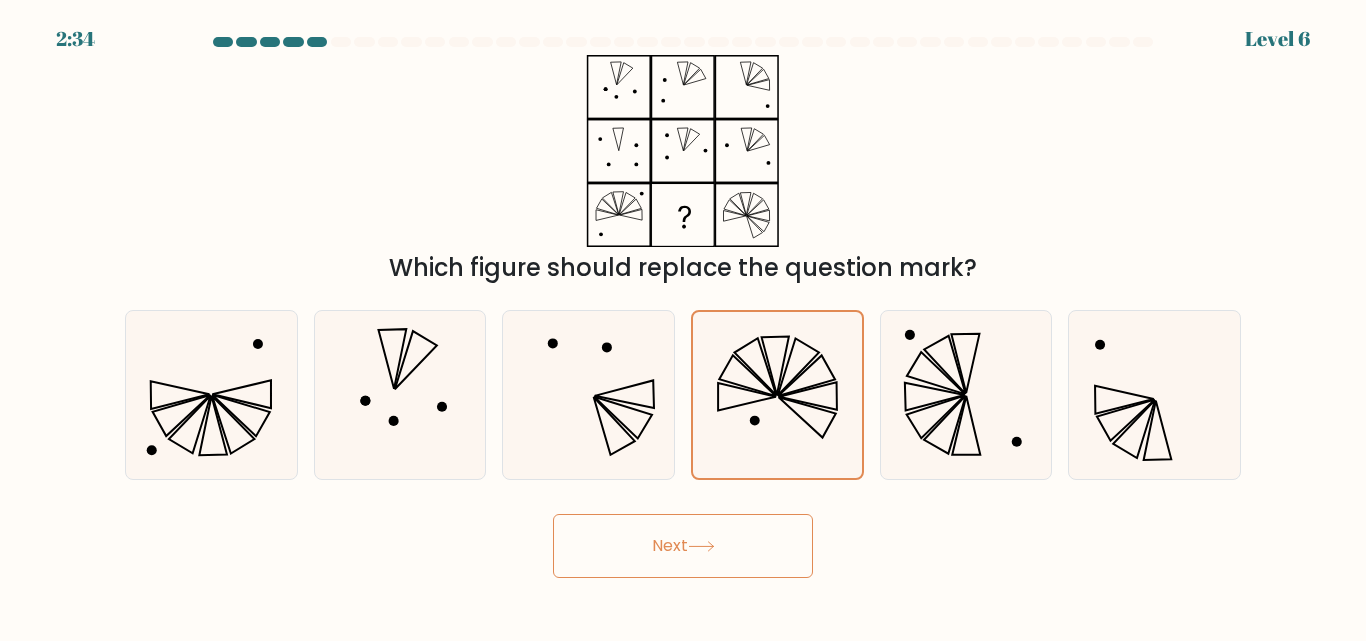 click on "Next" at bounding box center [683, 546] 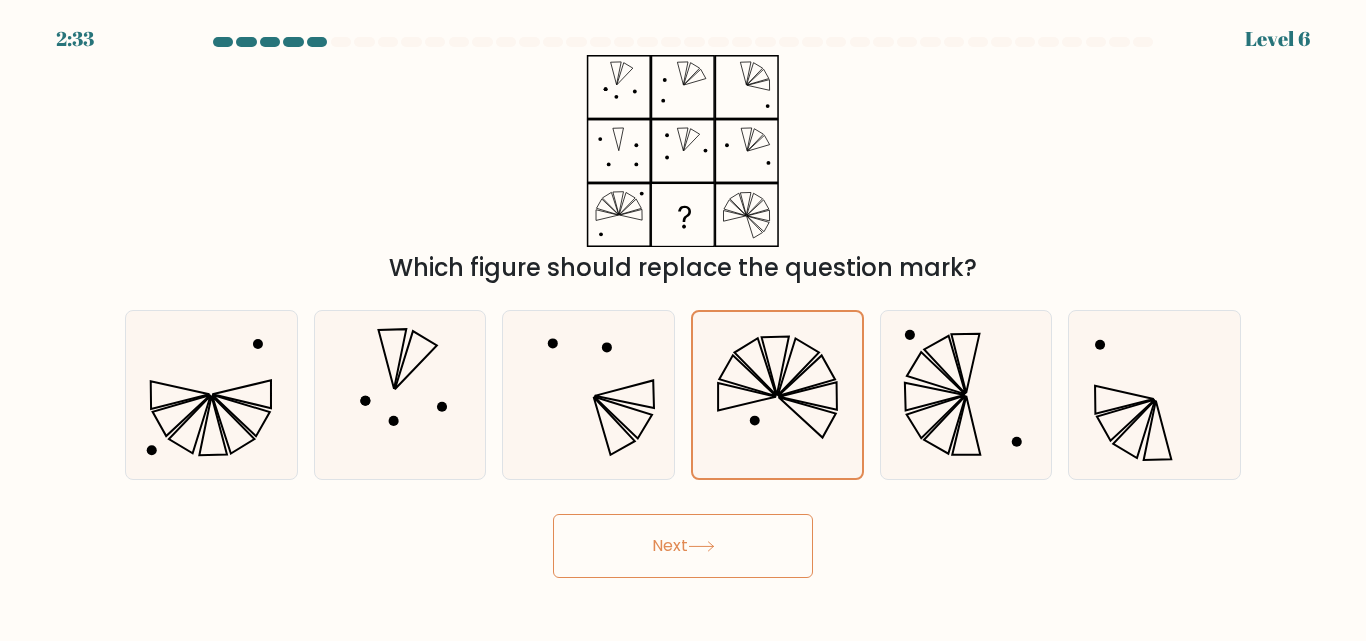 click on "Next" at bounding box center [683, 546] 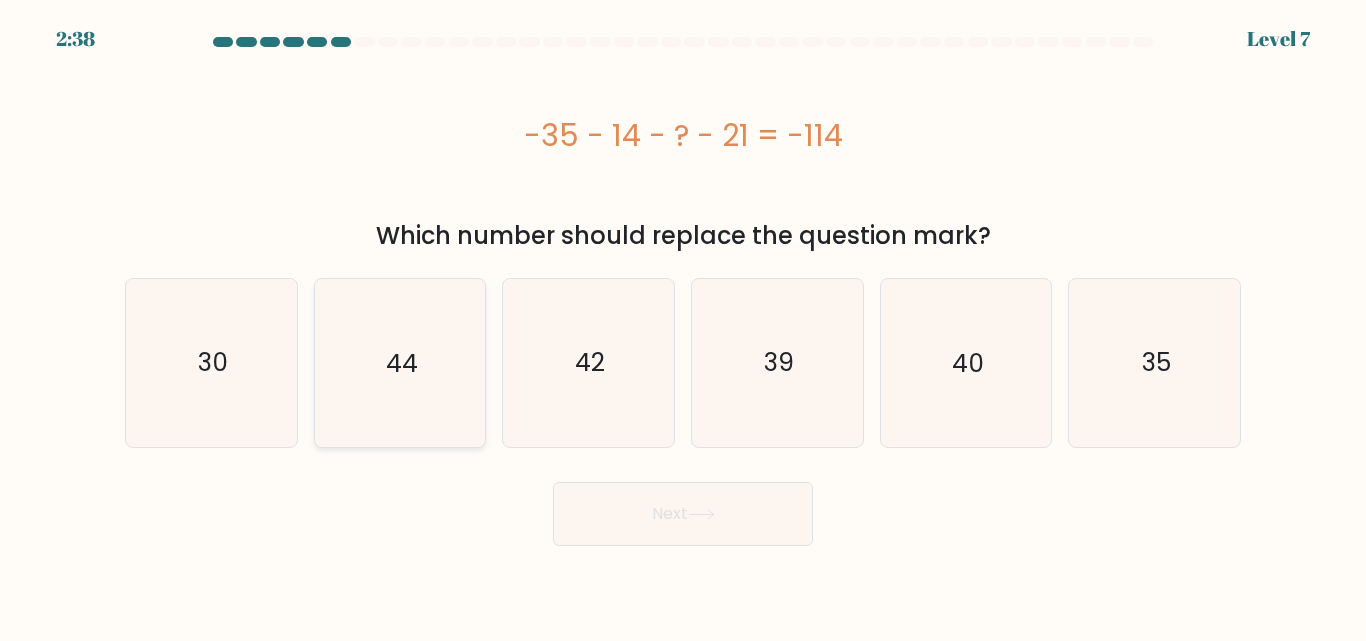 click on "44" 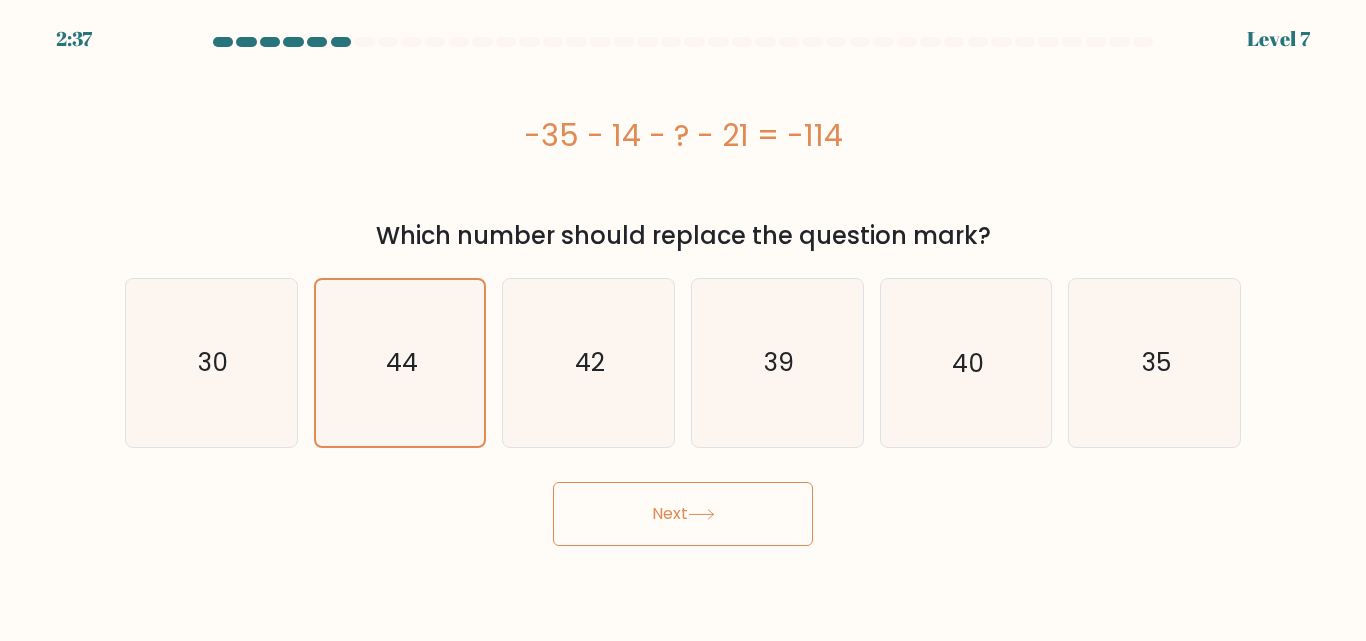 click on "Next" at bounding box center [683, 514] 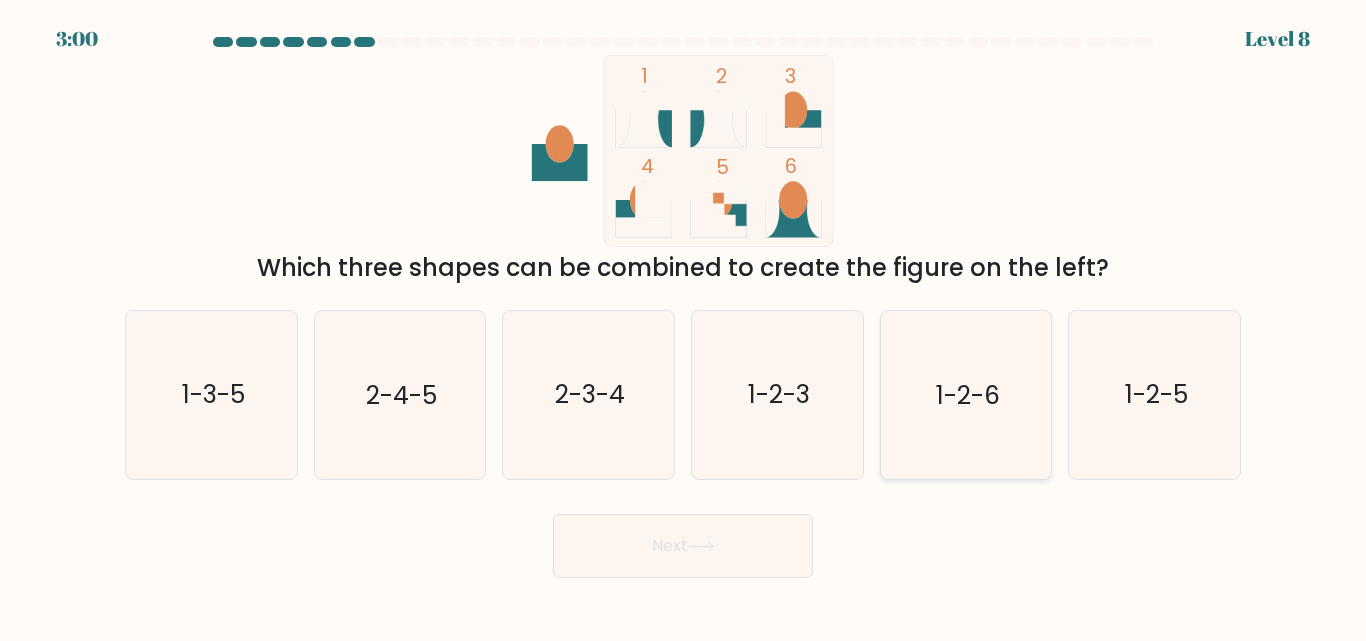click on "1-2-6" 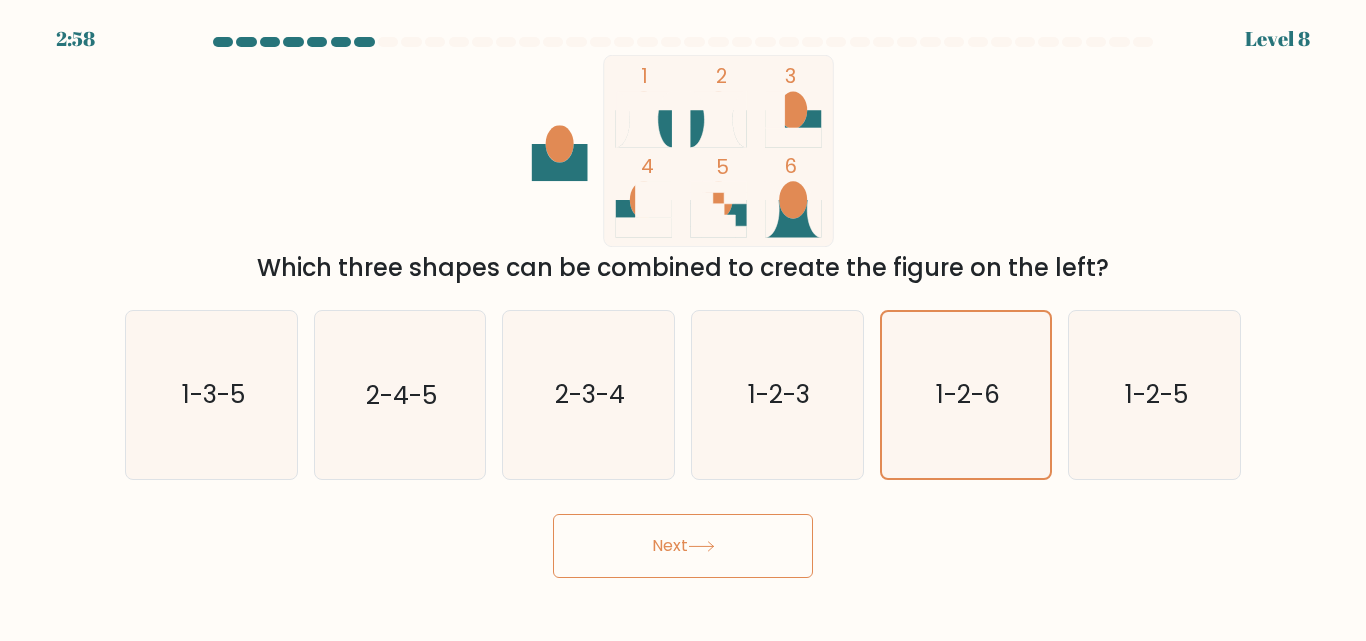 click on "Next" at bounding box center (683, 546) 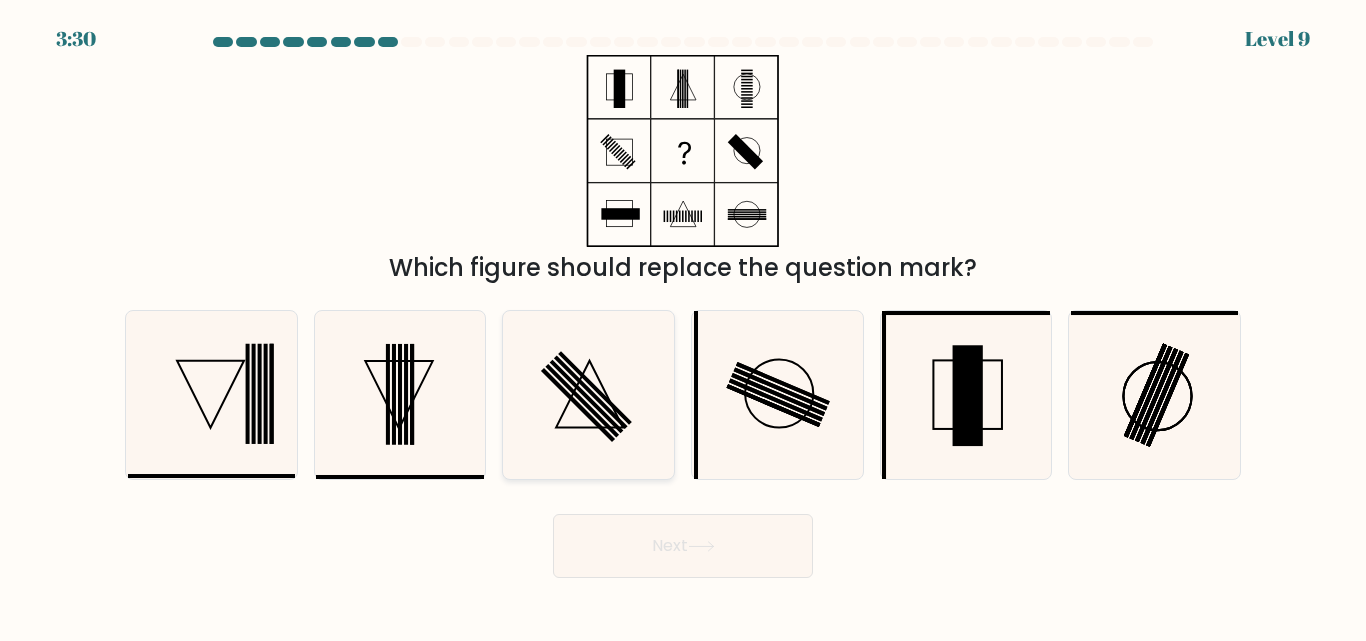 click 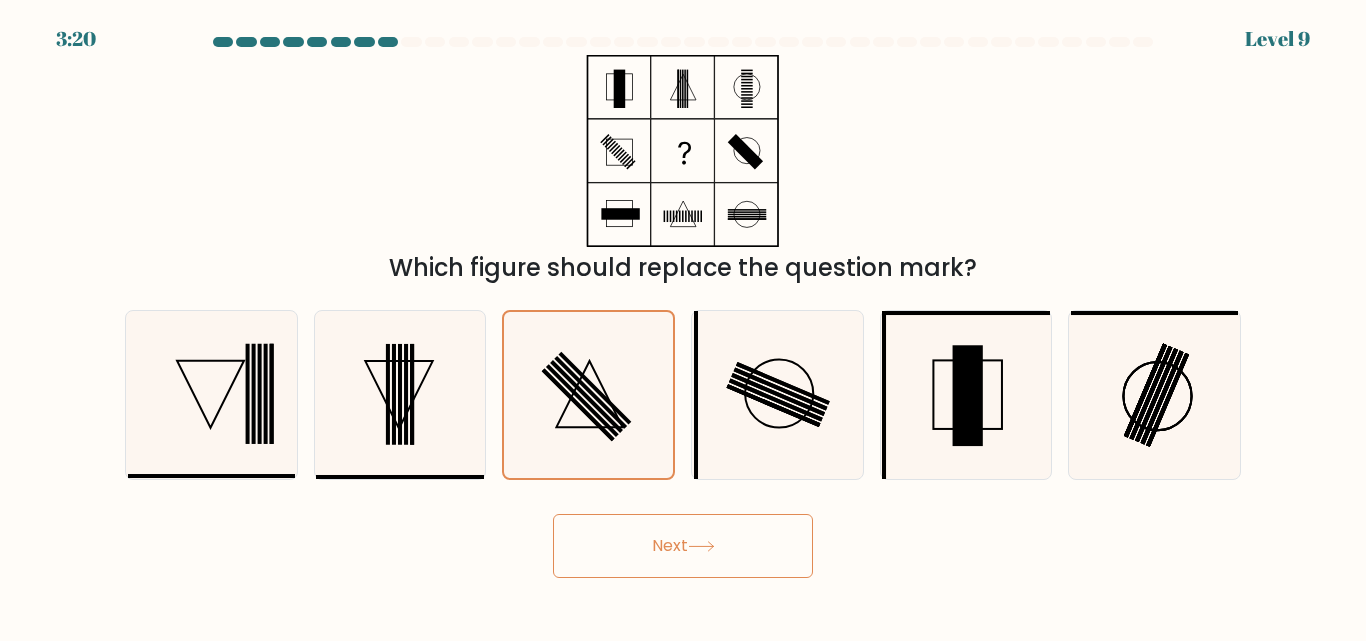click 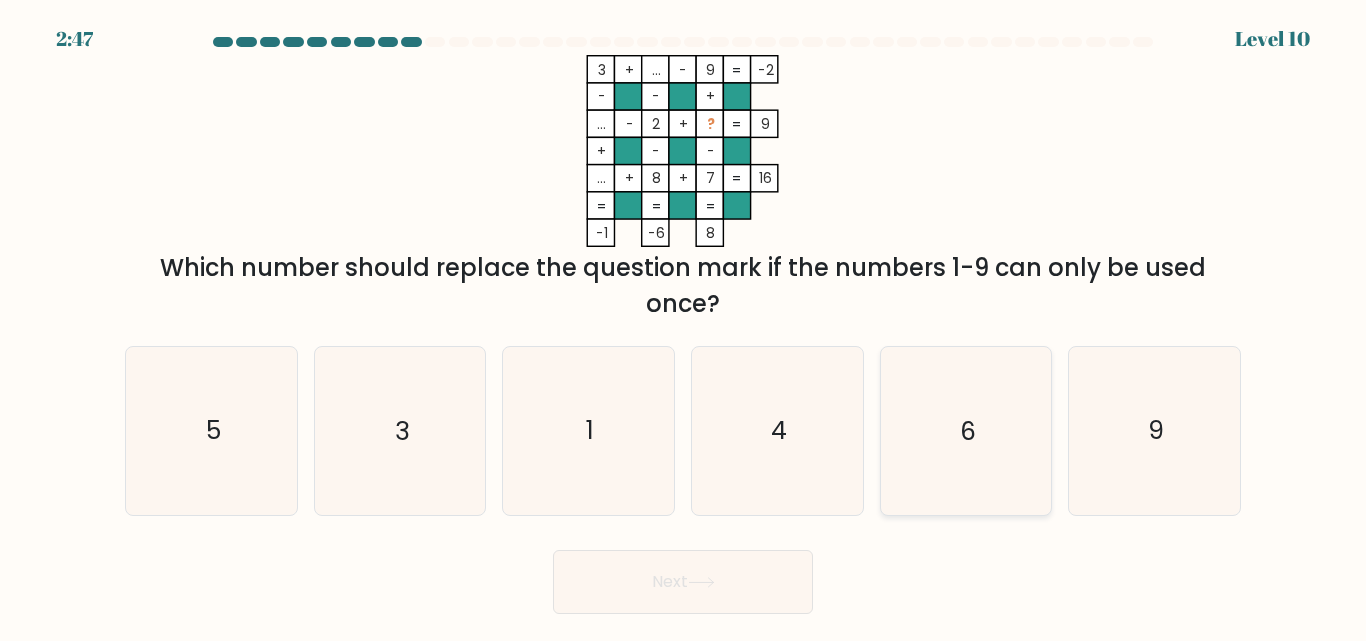 click on "6" 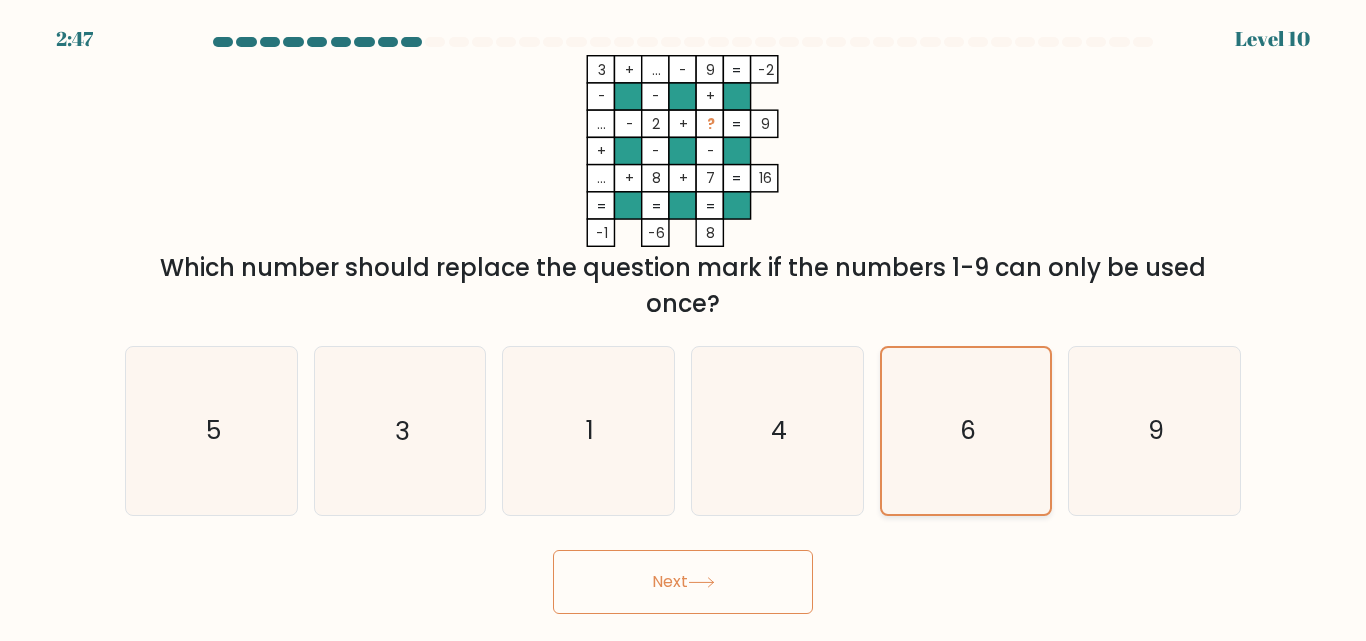 click on "6" 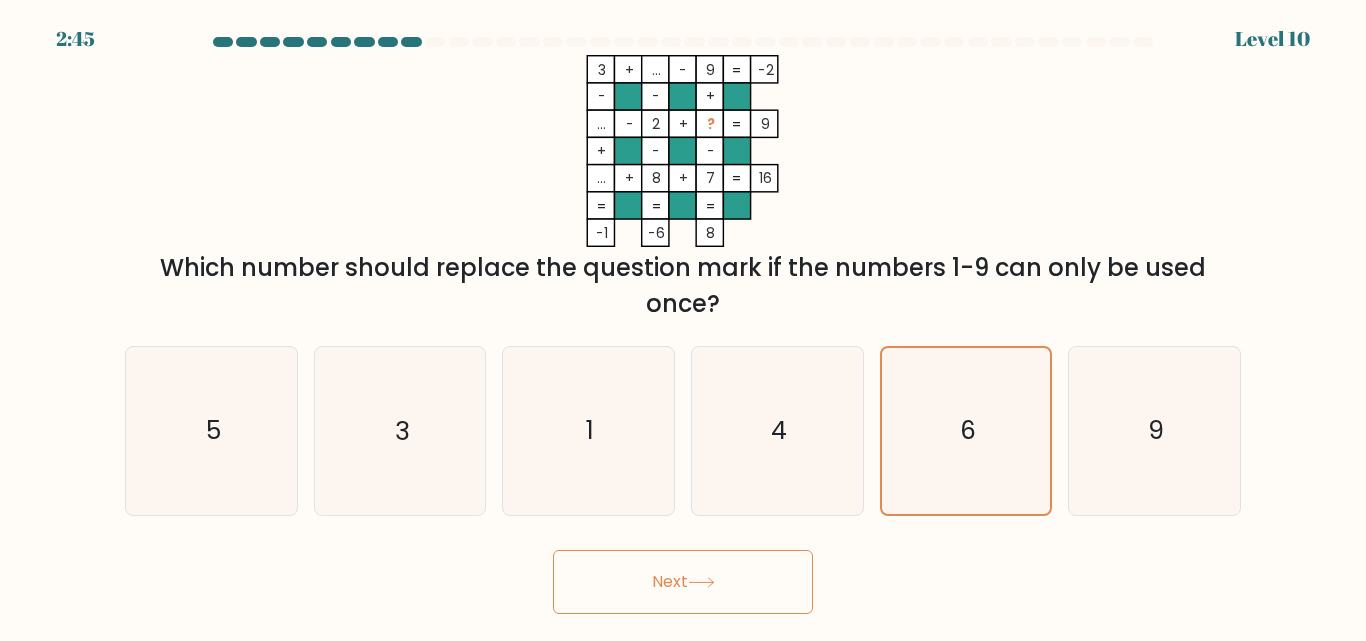 click on "Next" at bounding box center (683, 582) 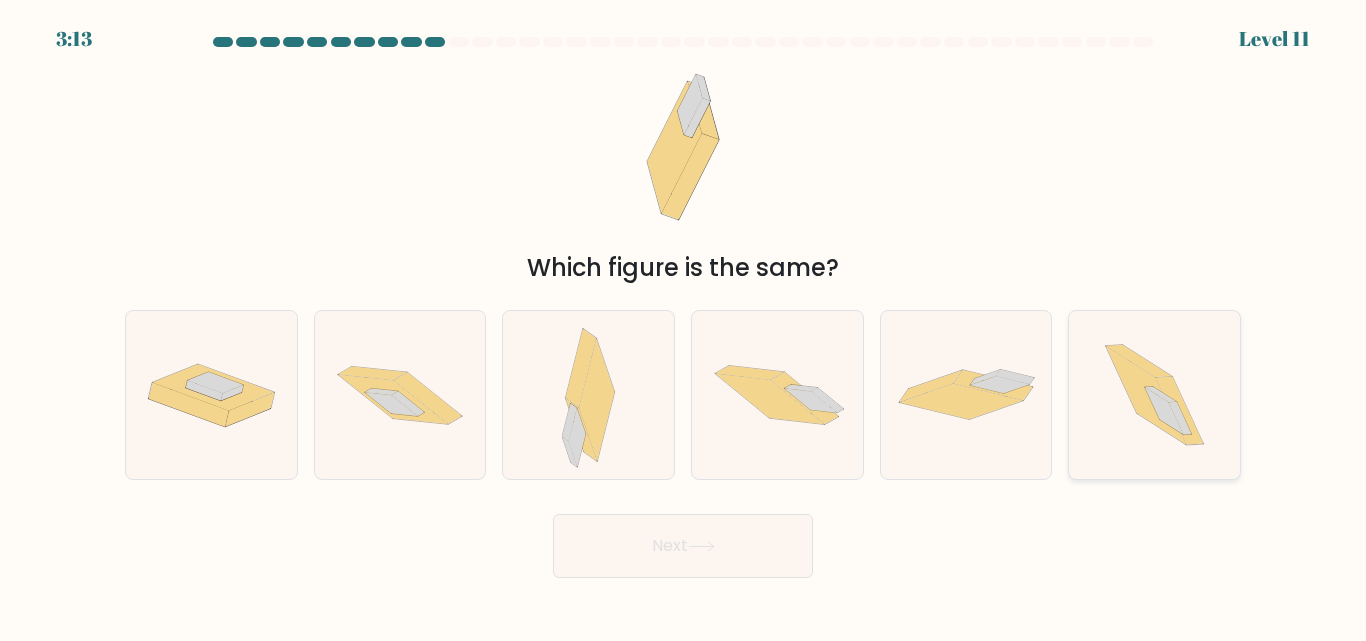 click 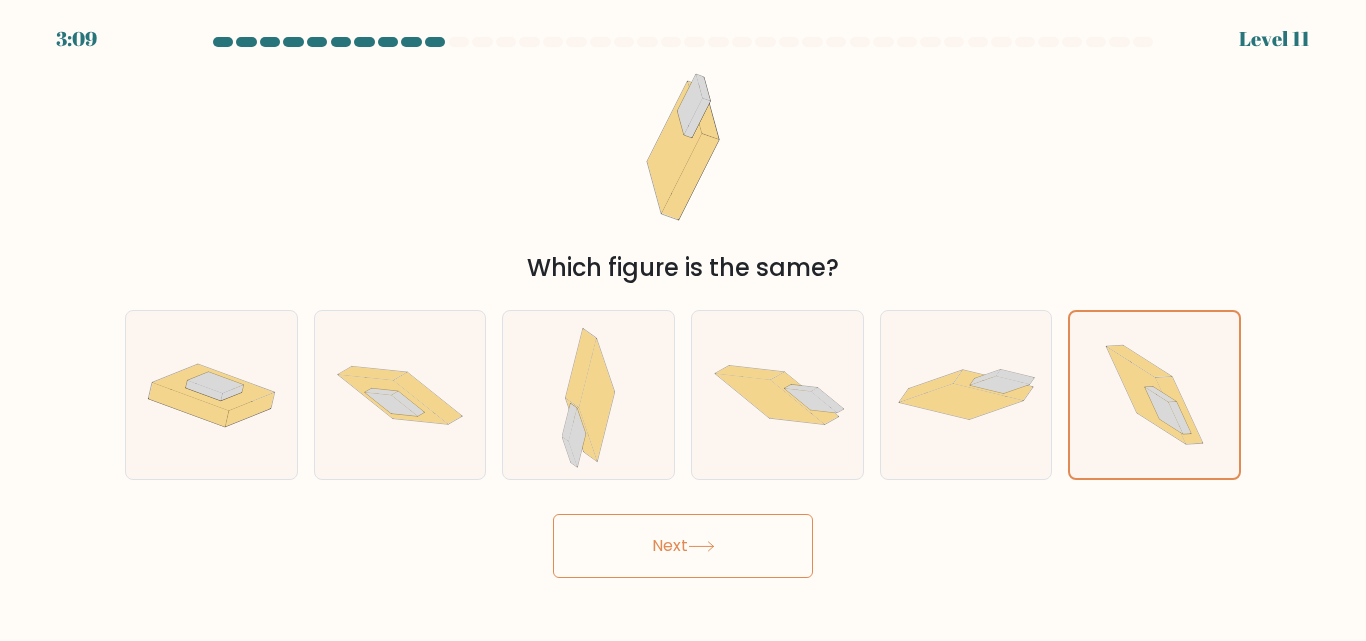 click on "Next" at bounding box center (683, 546) 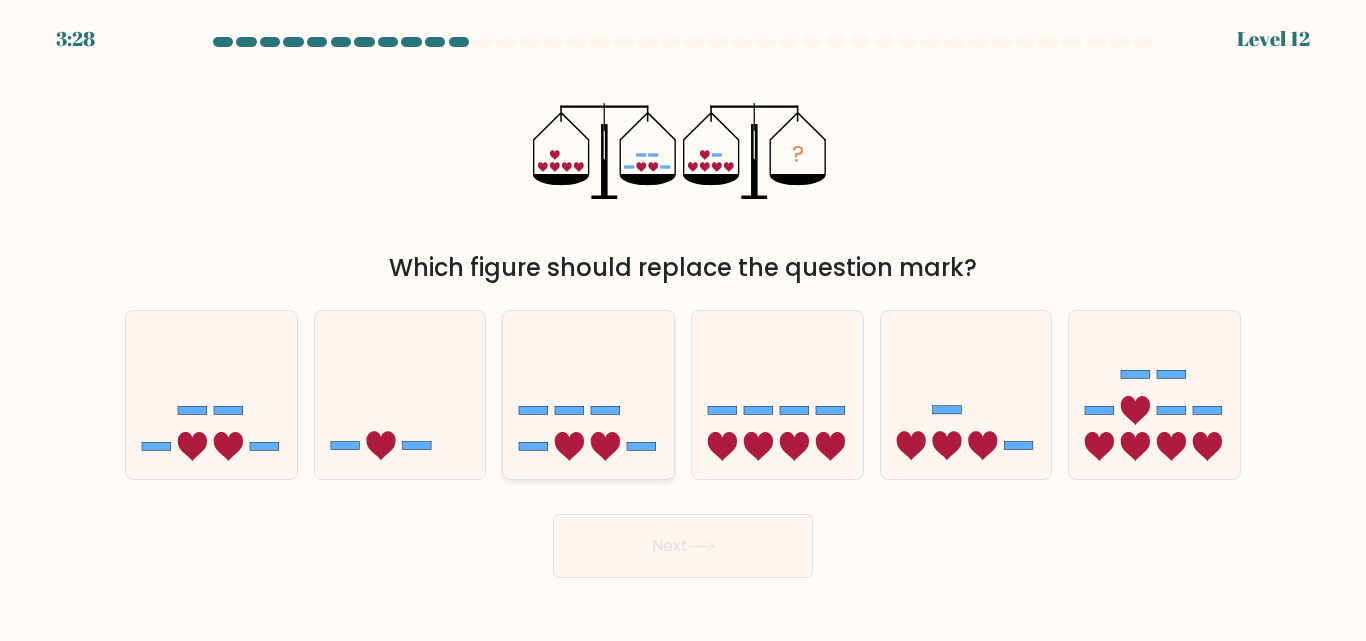click 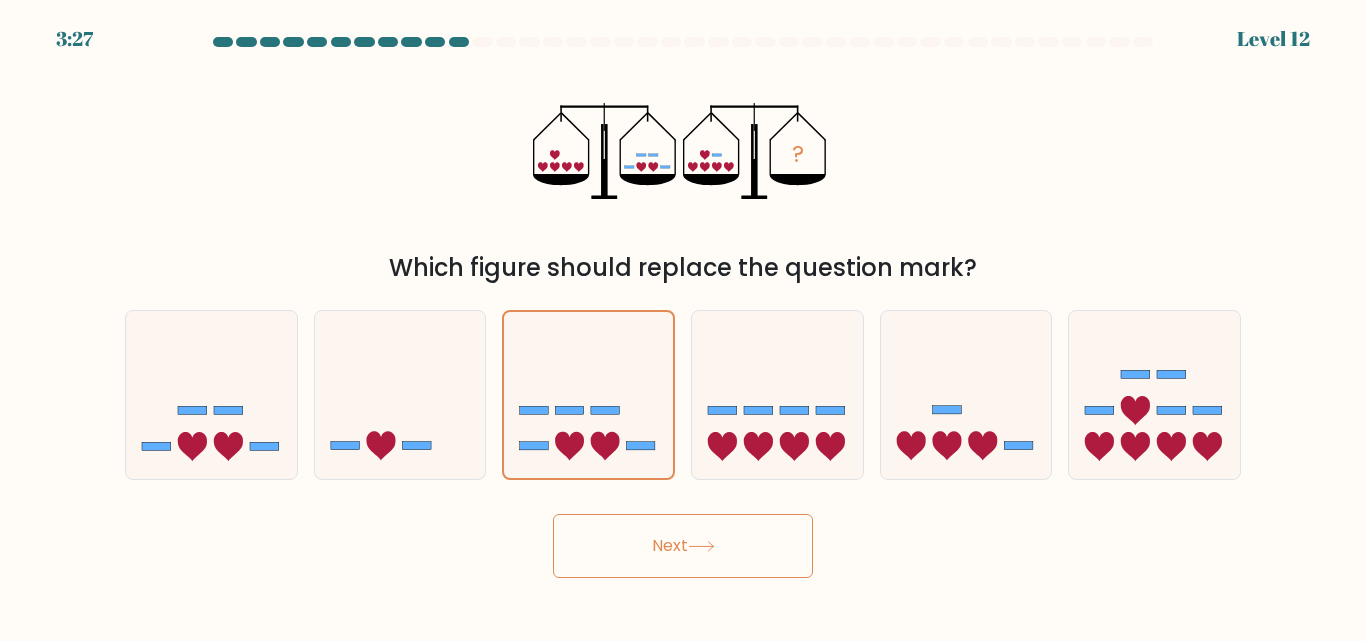 click 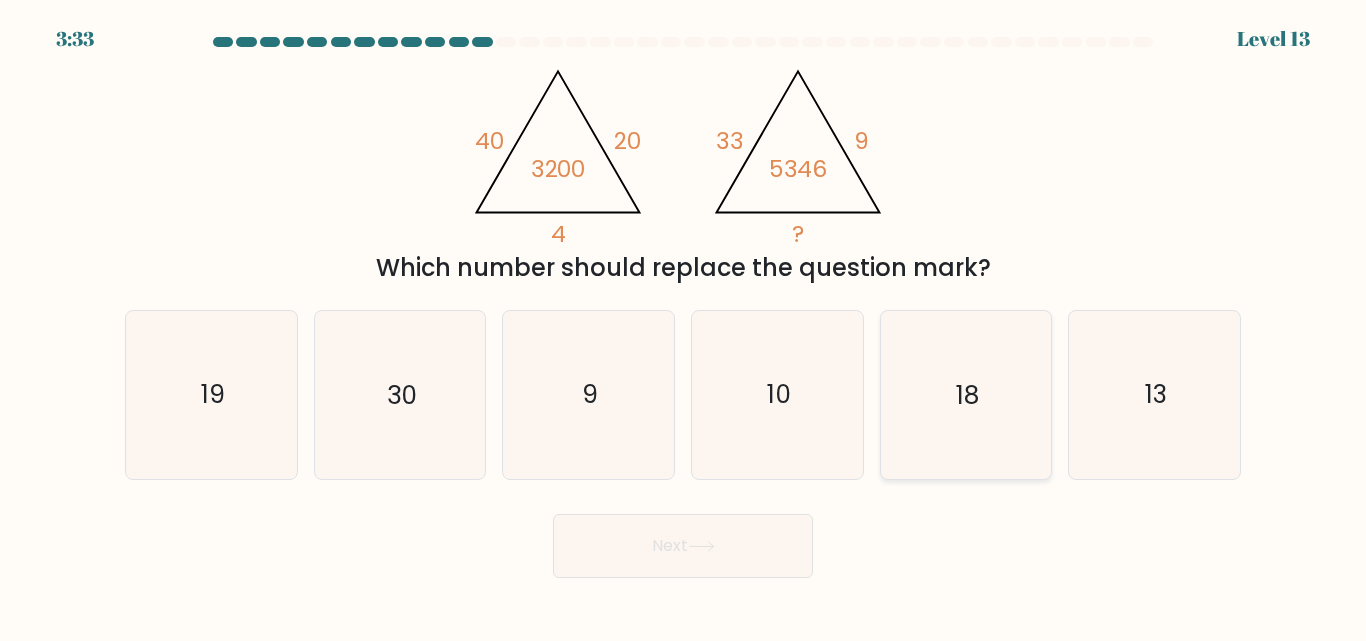 click on "18" 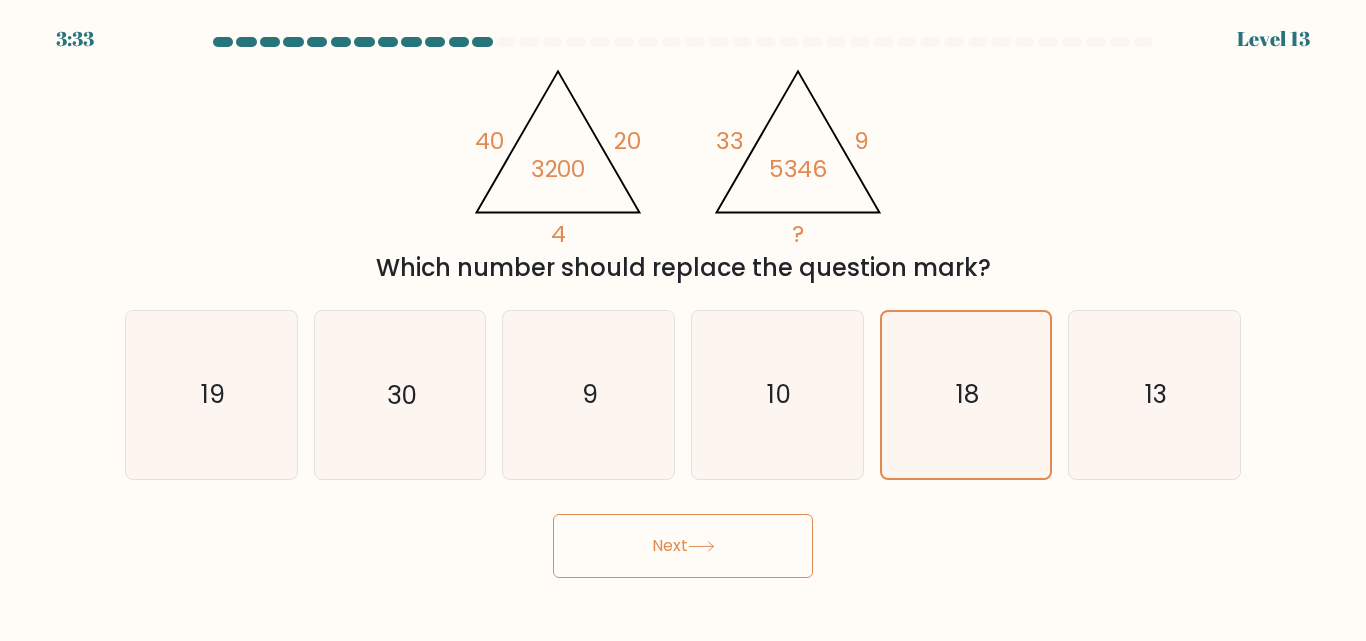 click on "Next" at bounding box center (683, 546) 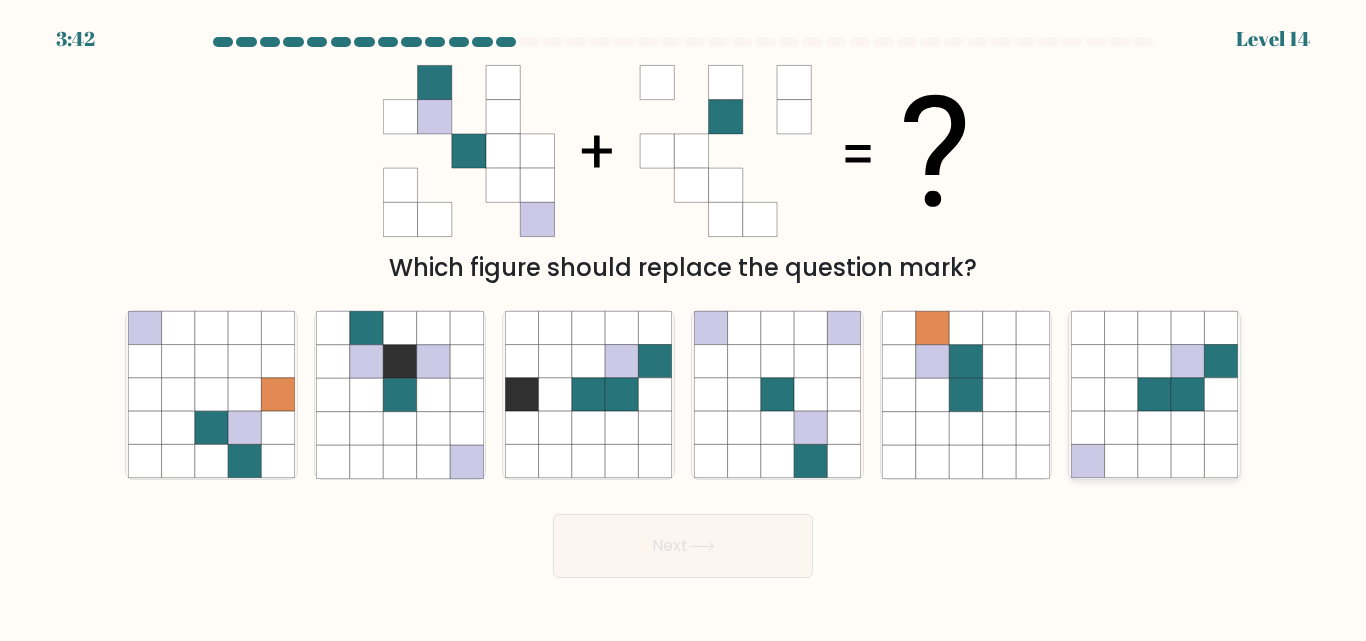 click 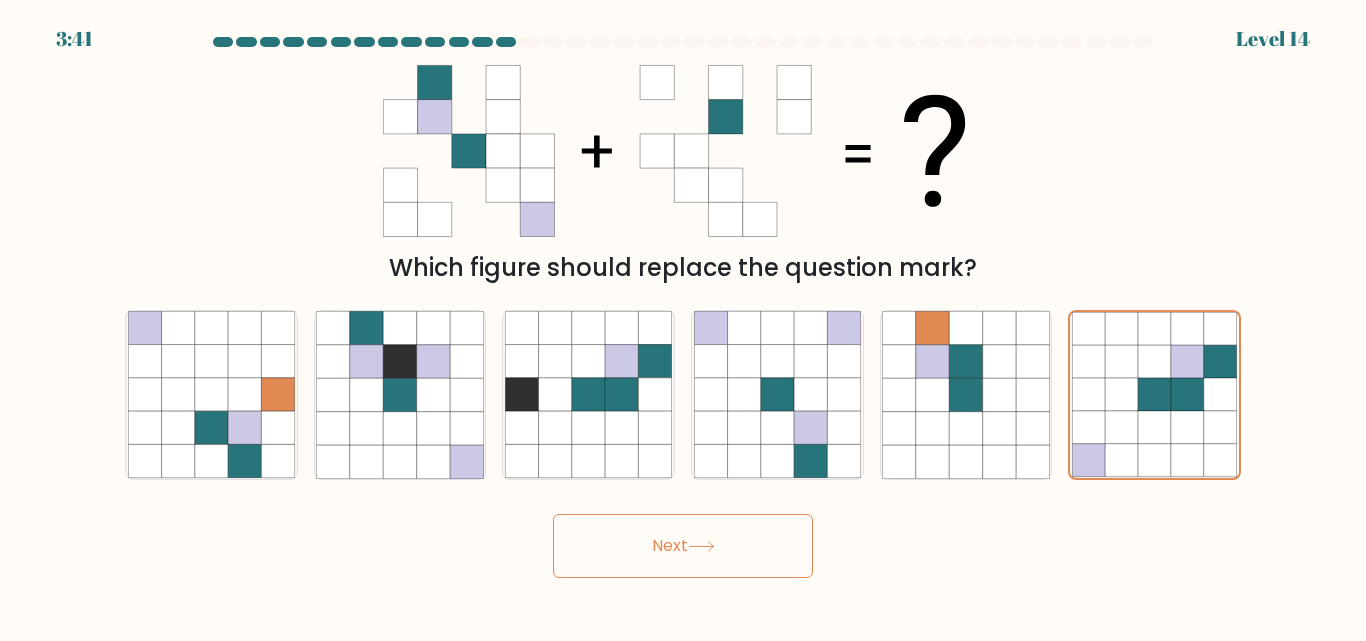 click on "Next" at bounding box center [683, 546] 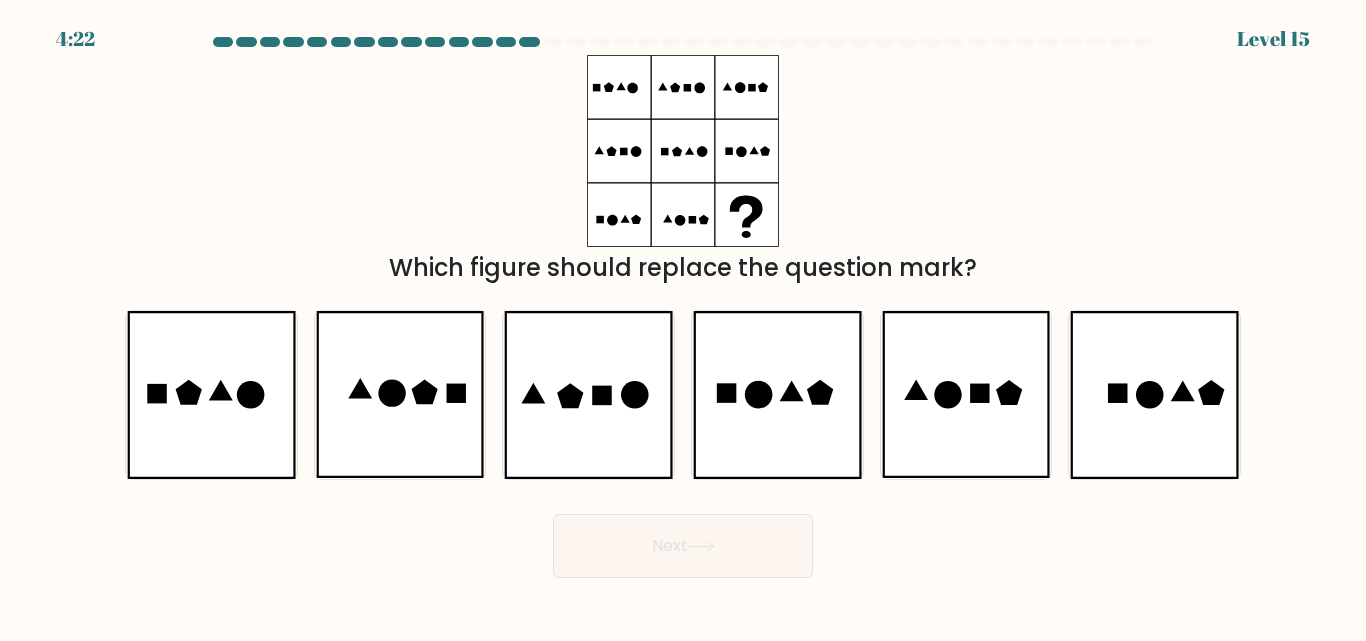 click on "Which figure should replace the question mark?" at bounding box center [683, 170] 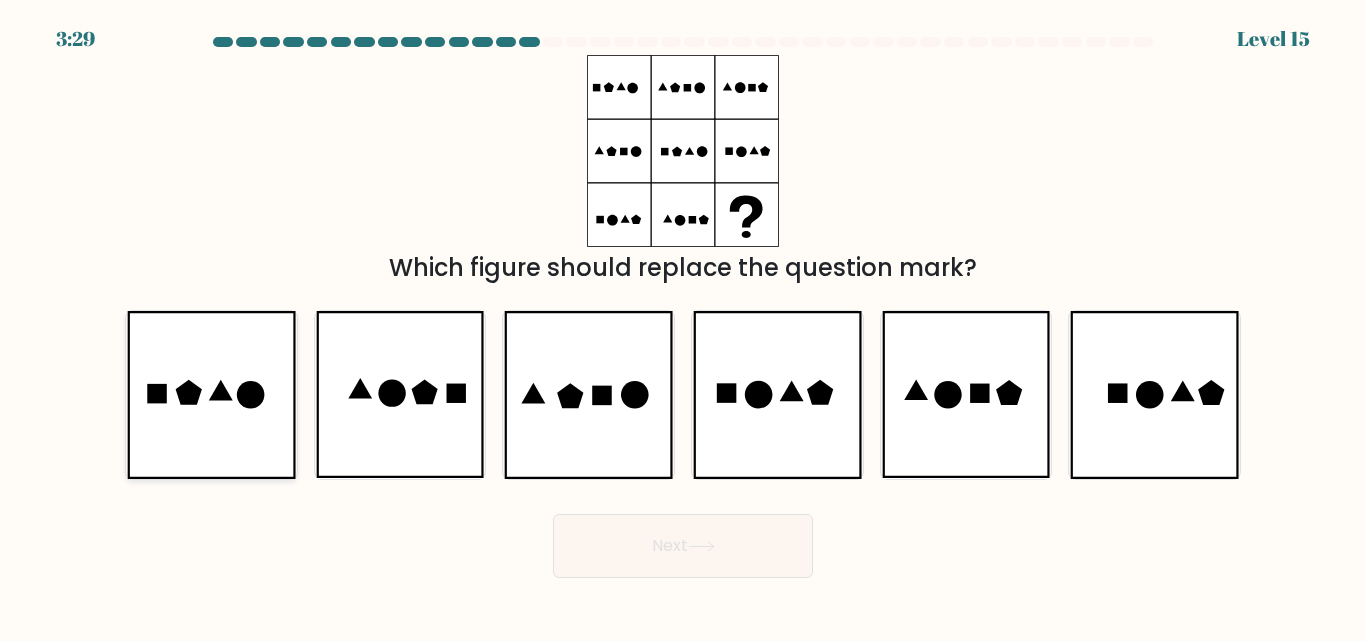 click 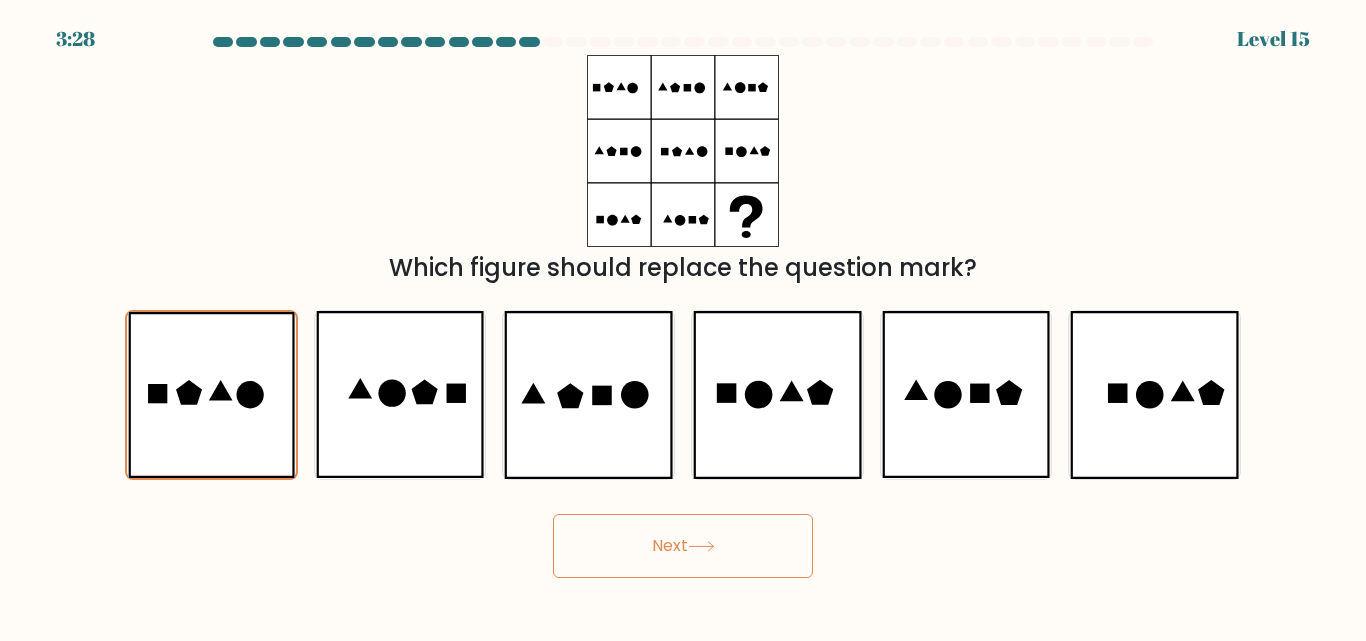 click 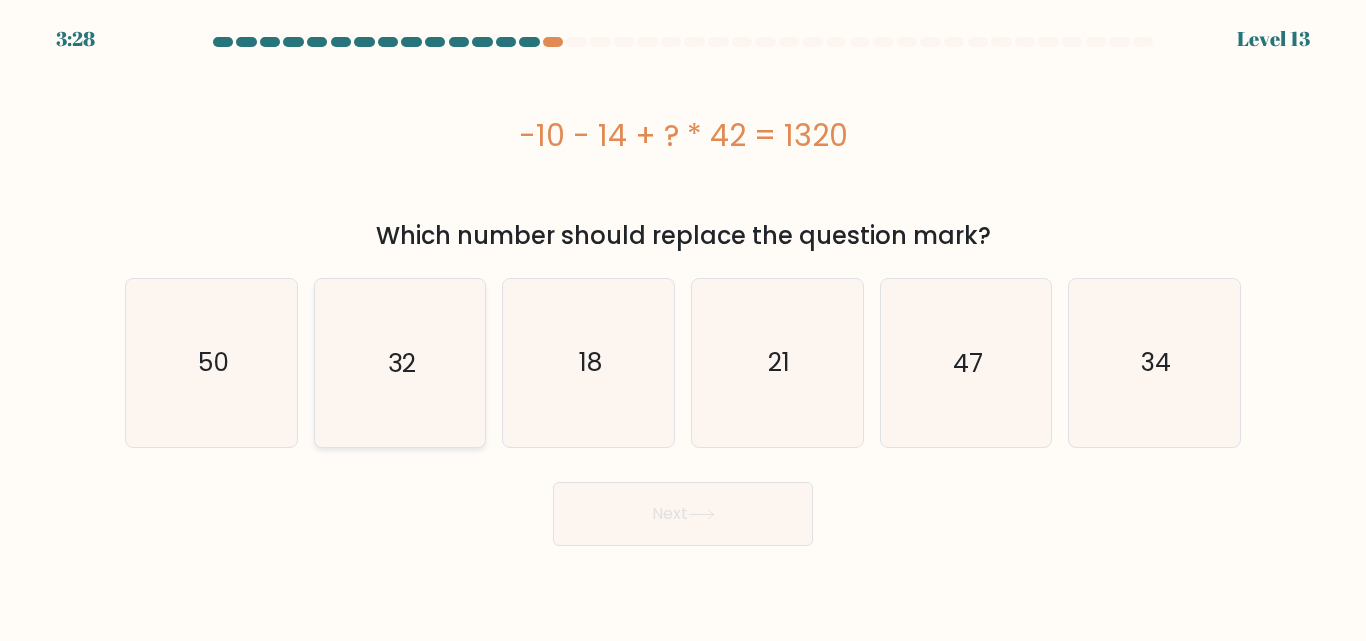 click on "32" 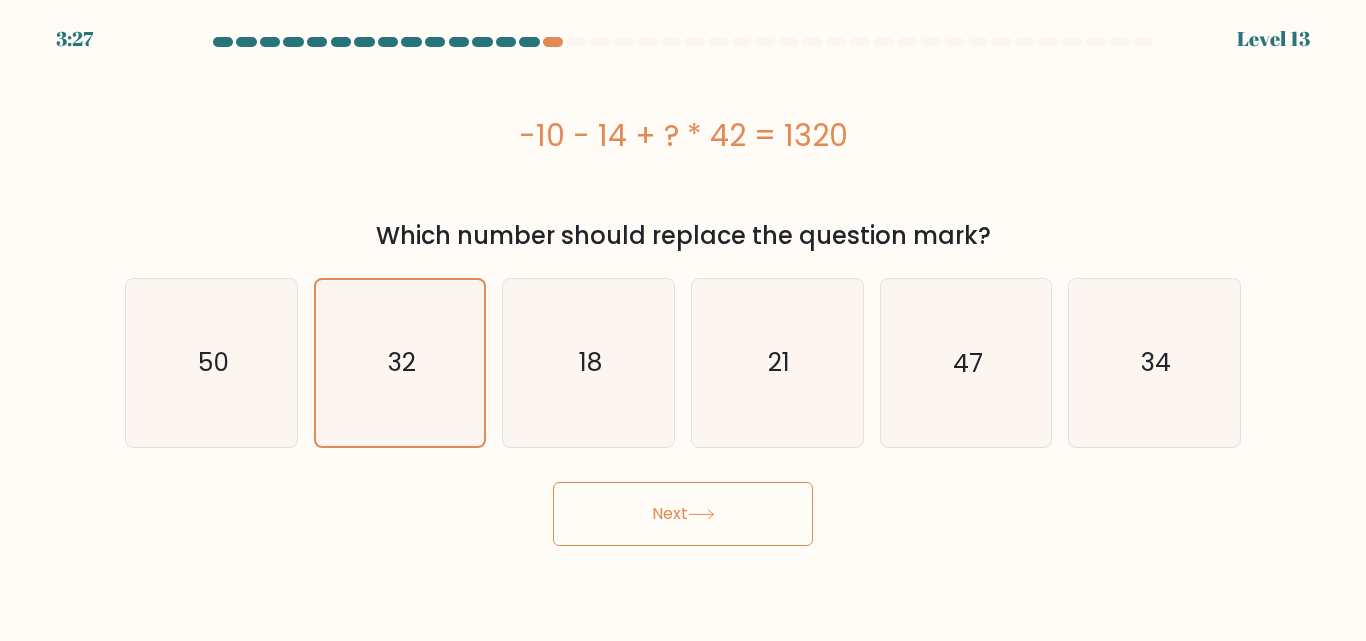 click on "Next" at bounding box center [683, 514] 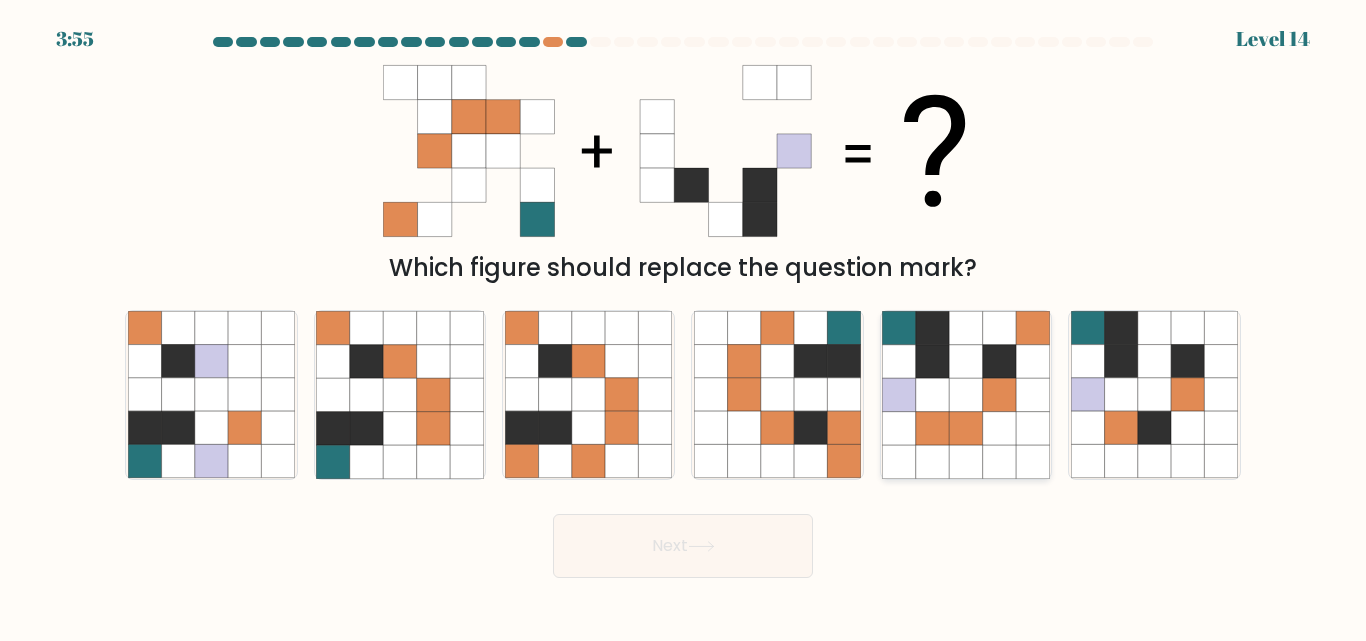 click 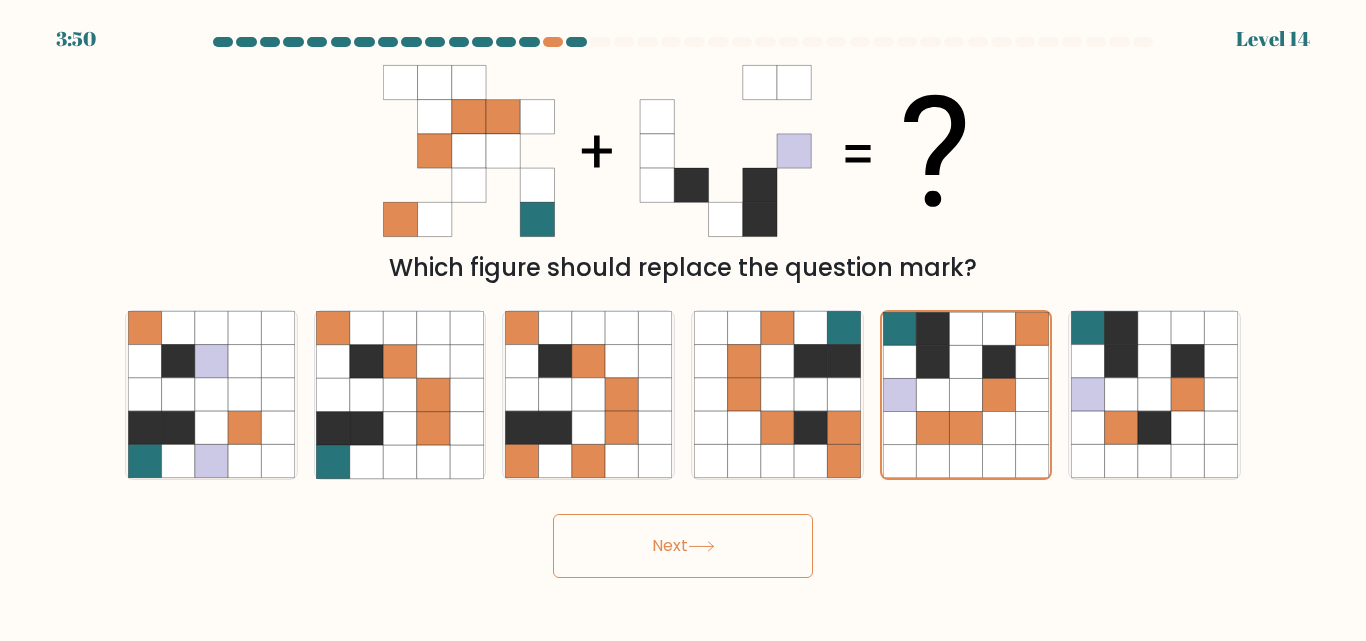 click on "Next" at bounding box center [683, 546] 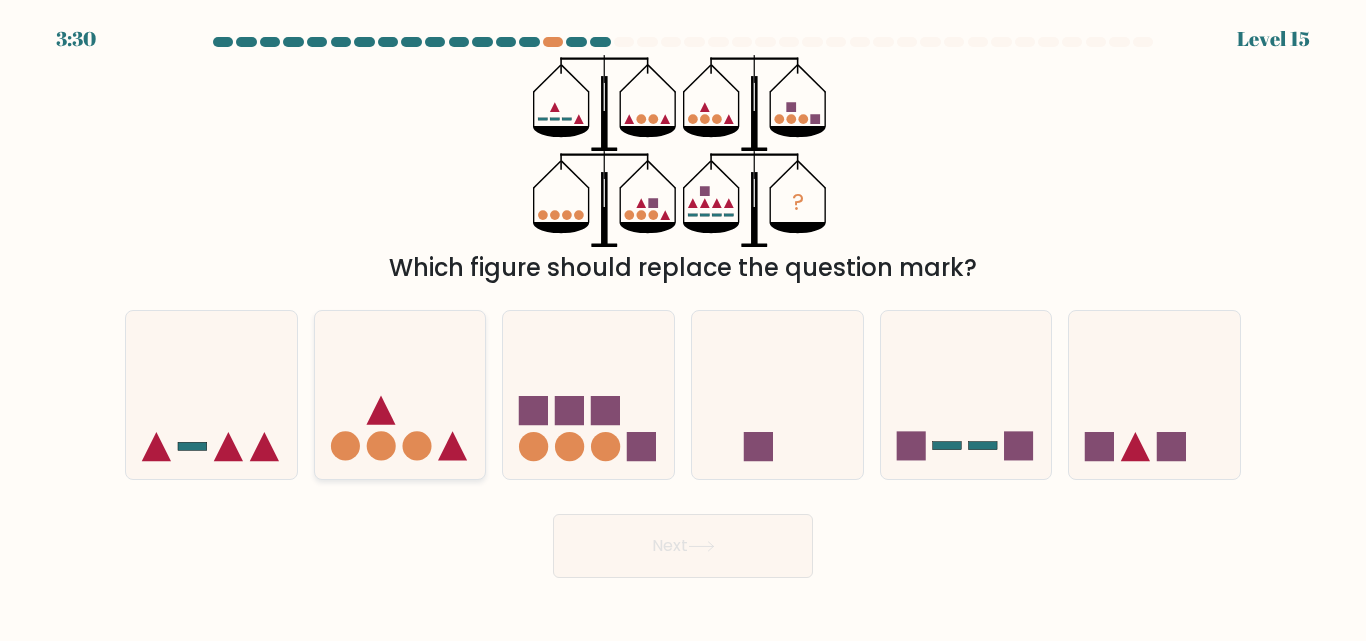 click 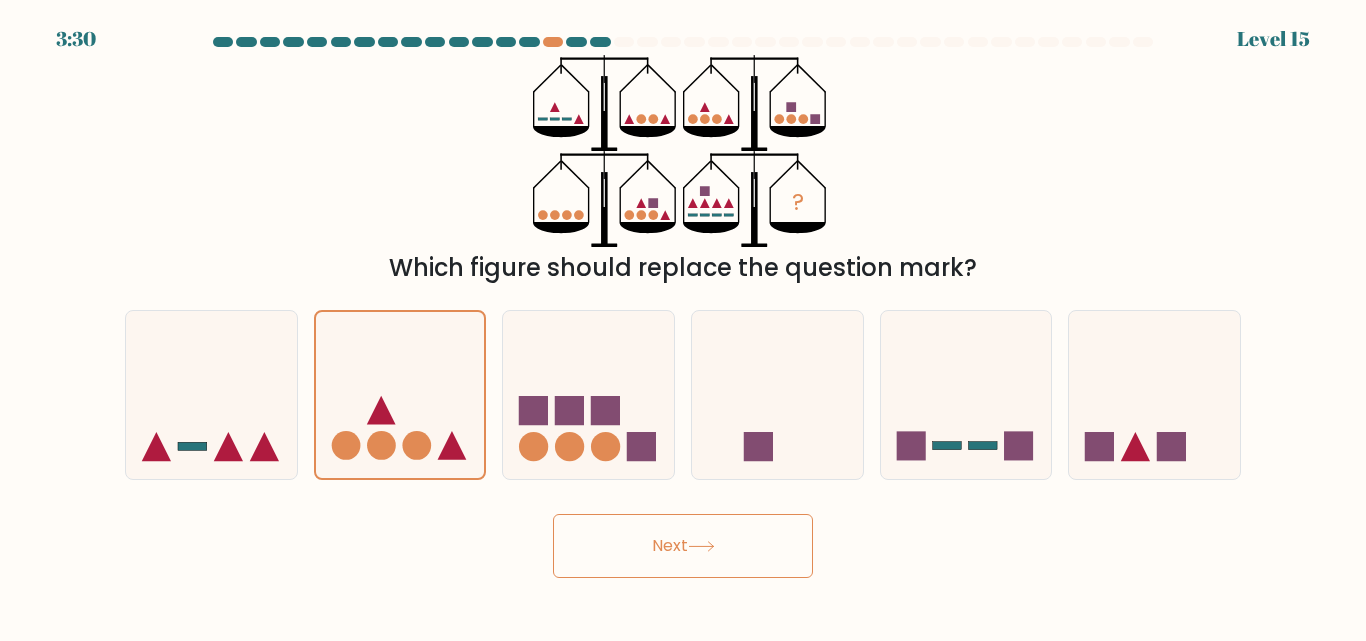click on "Next" at bounding box center [683, 546] 